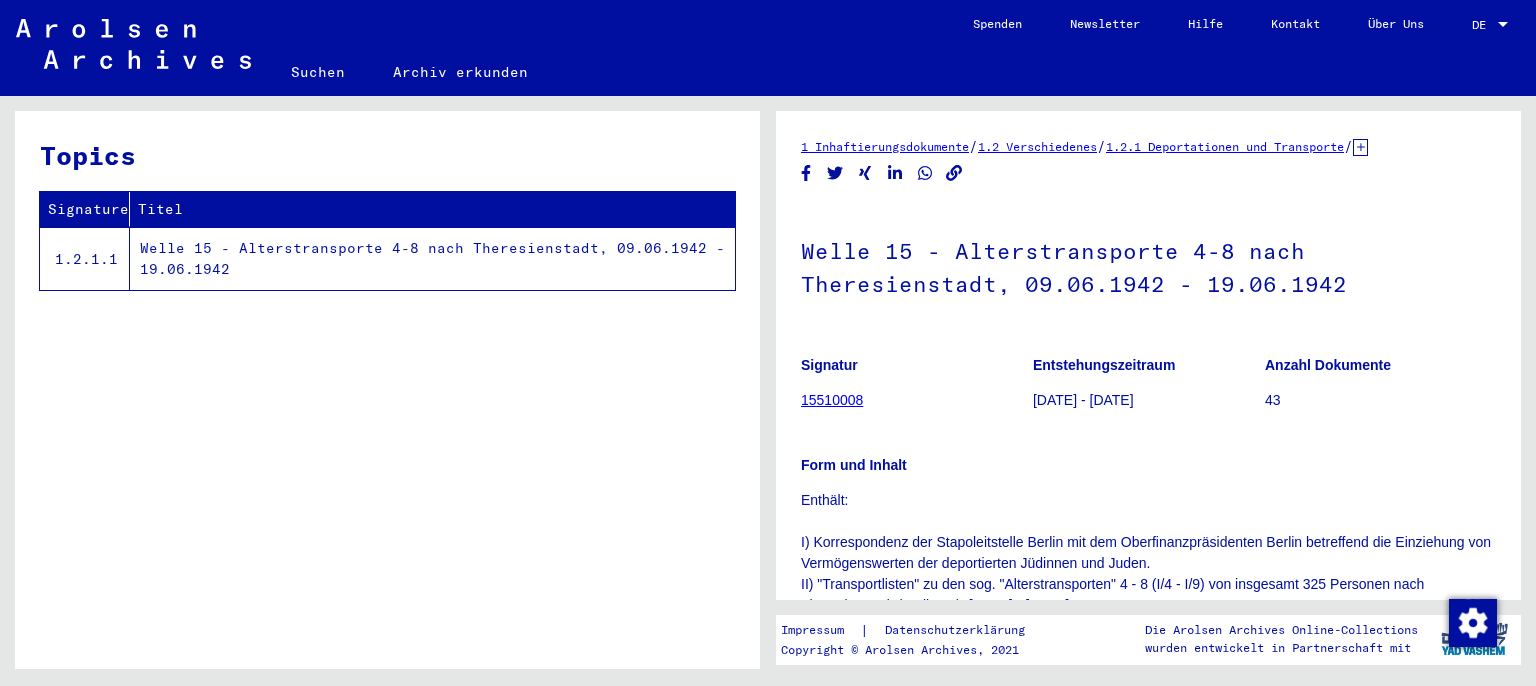 scroll, scrollTop: 0, scrollLeft: 0, axis: both 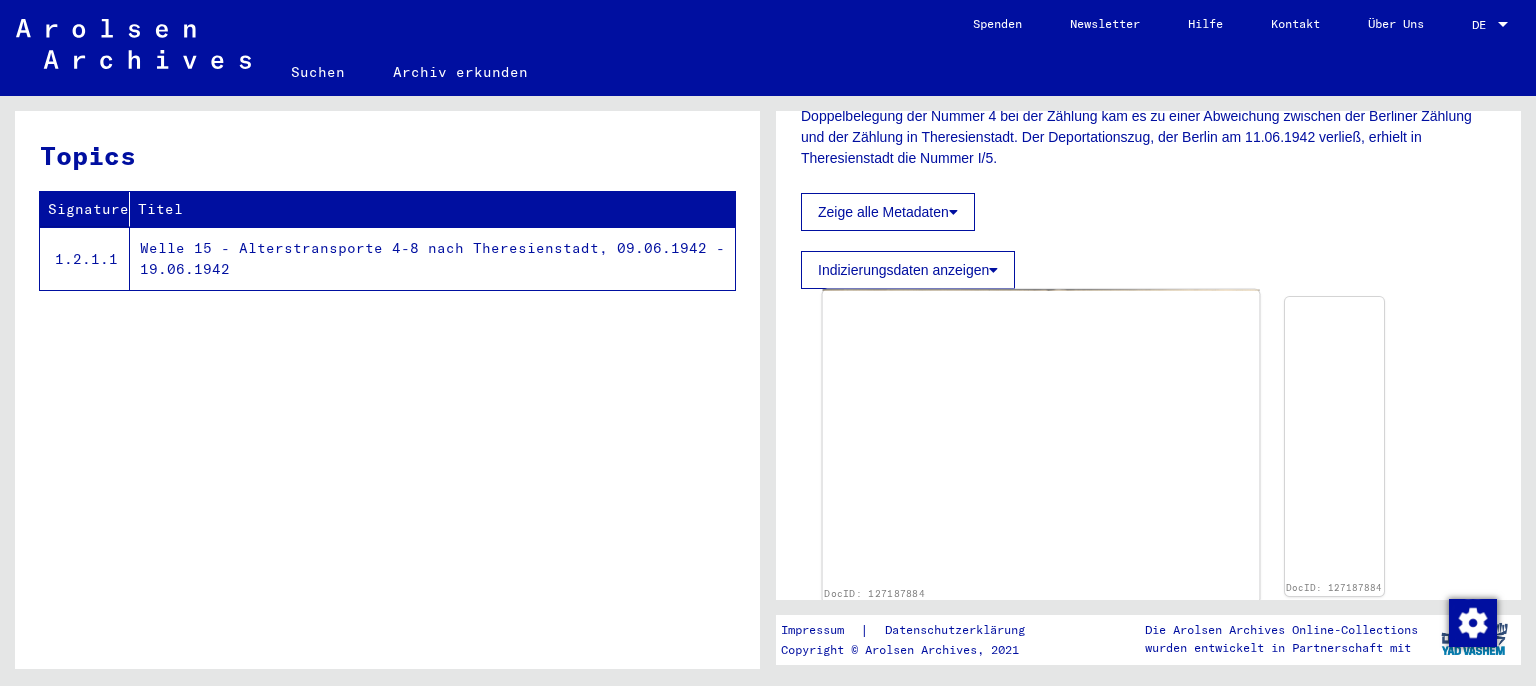 click 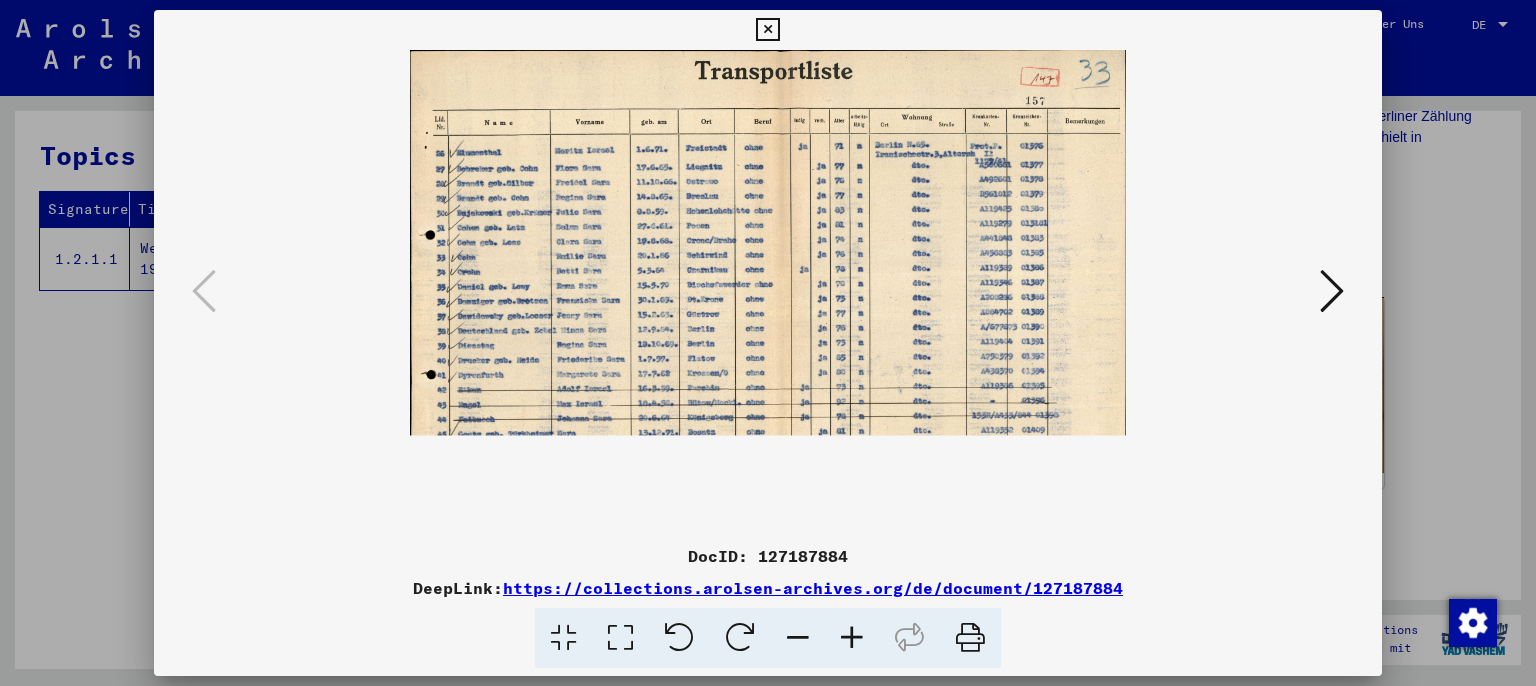 click at bounding box center (852, 638) 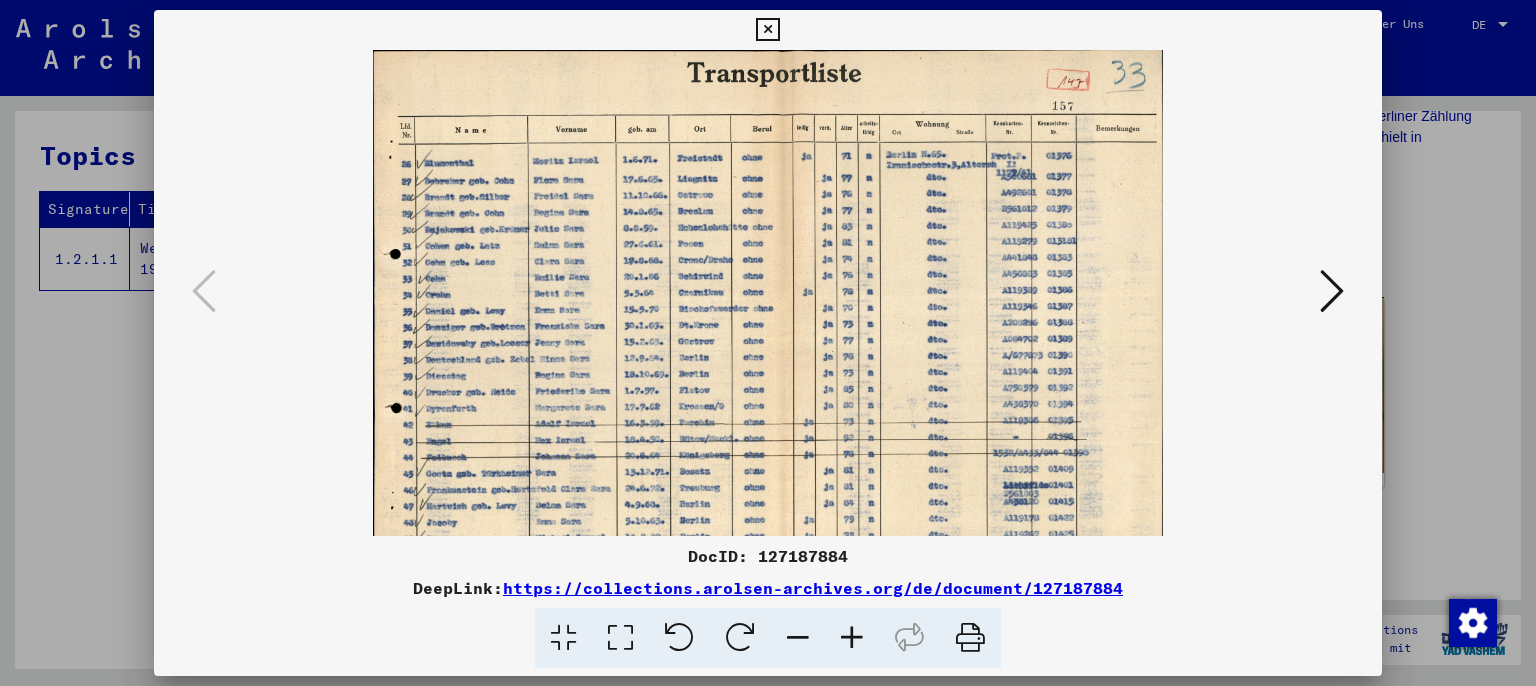 click at bounding box center (852, 638) 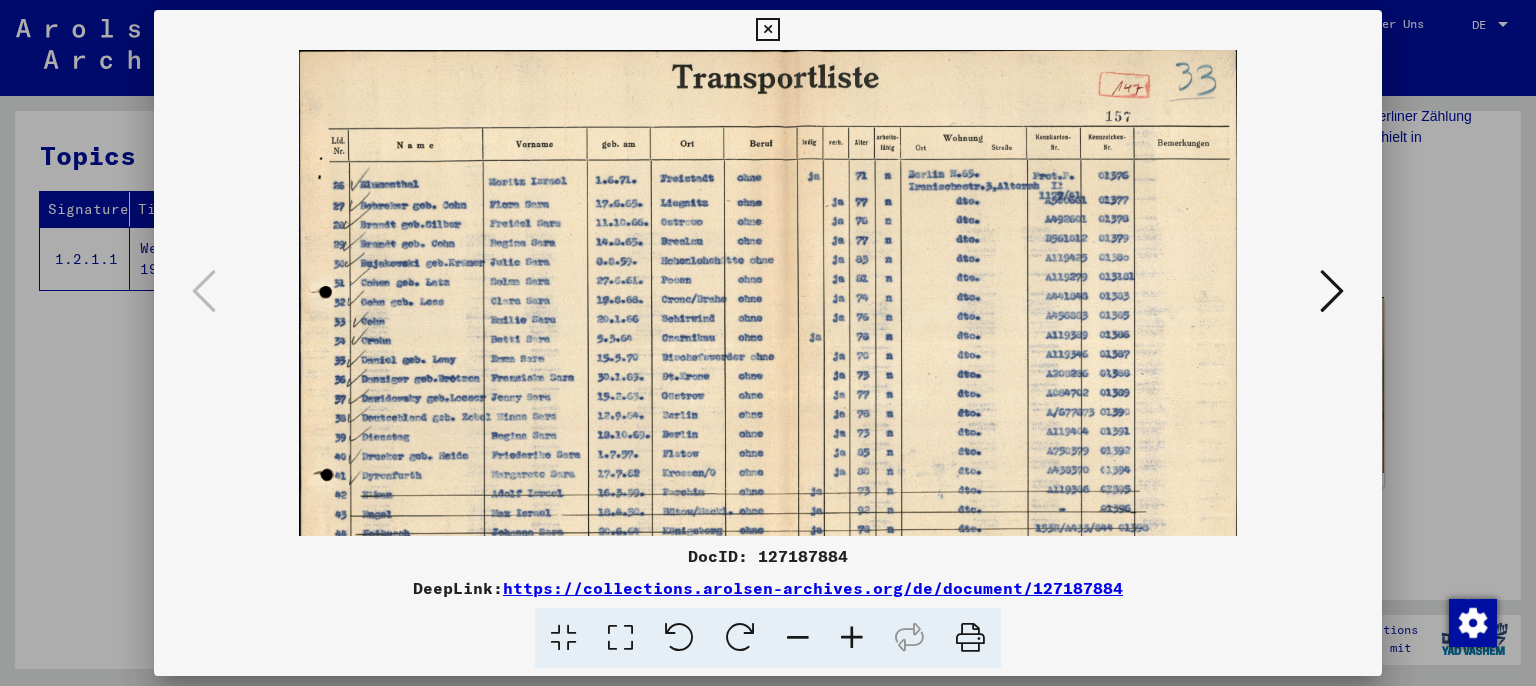 click at bounding box center (852, 638) 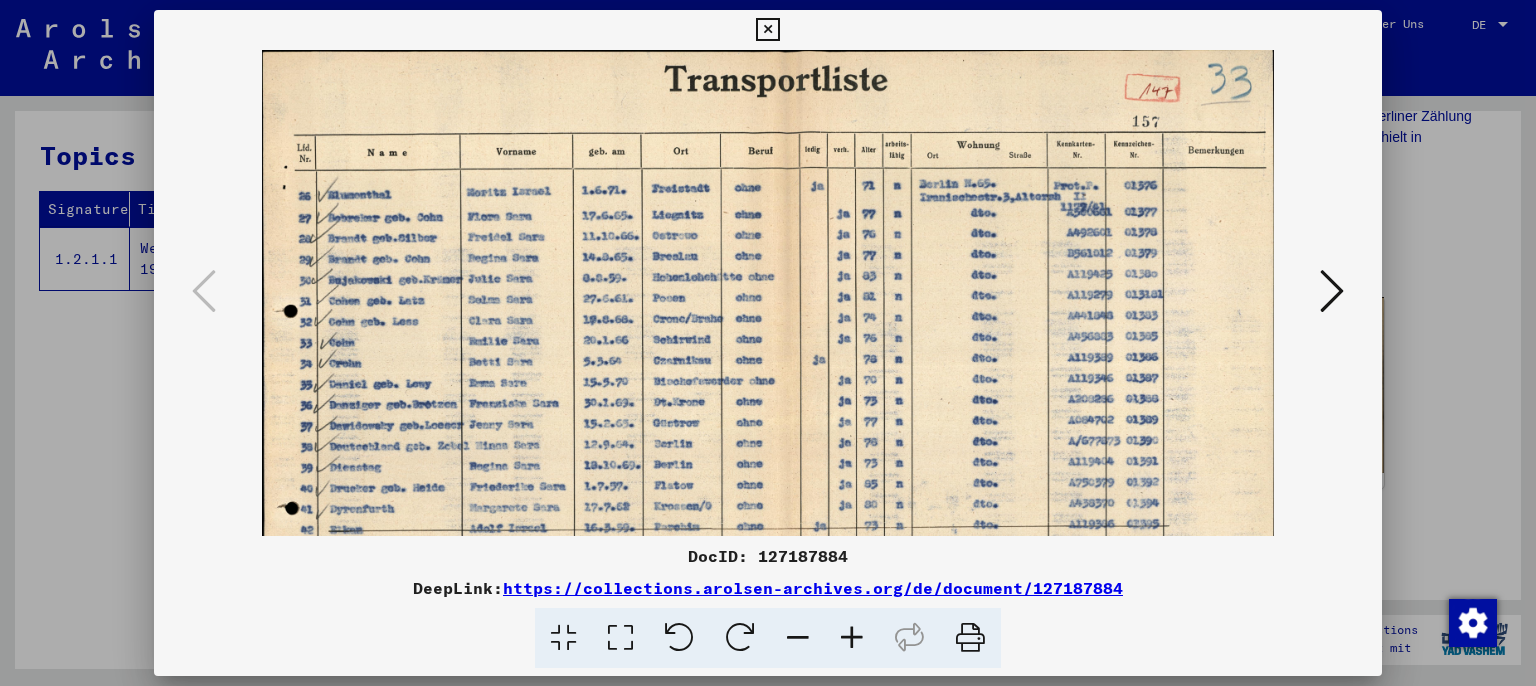 click at bounding box center (852, 638) 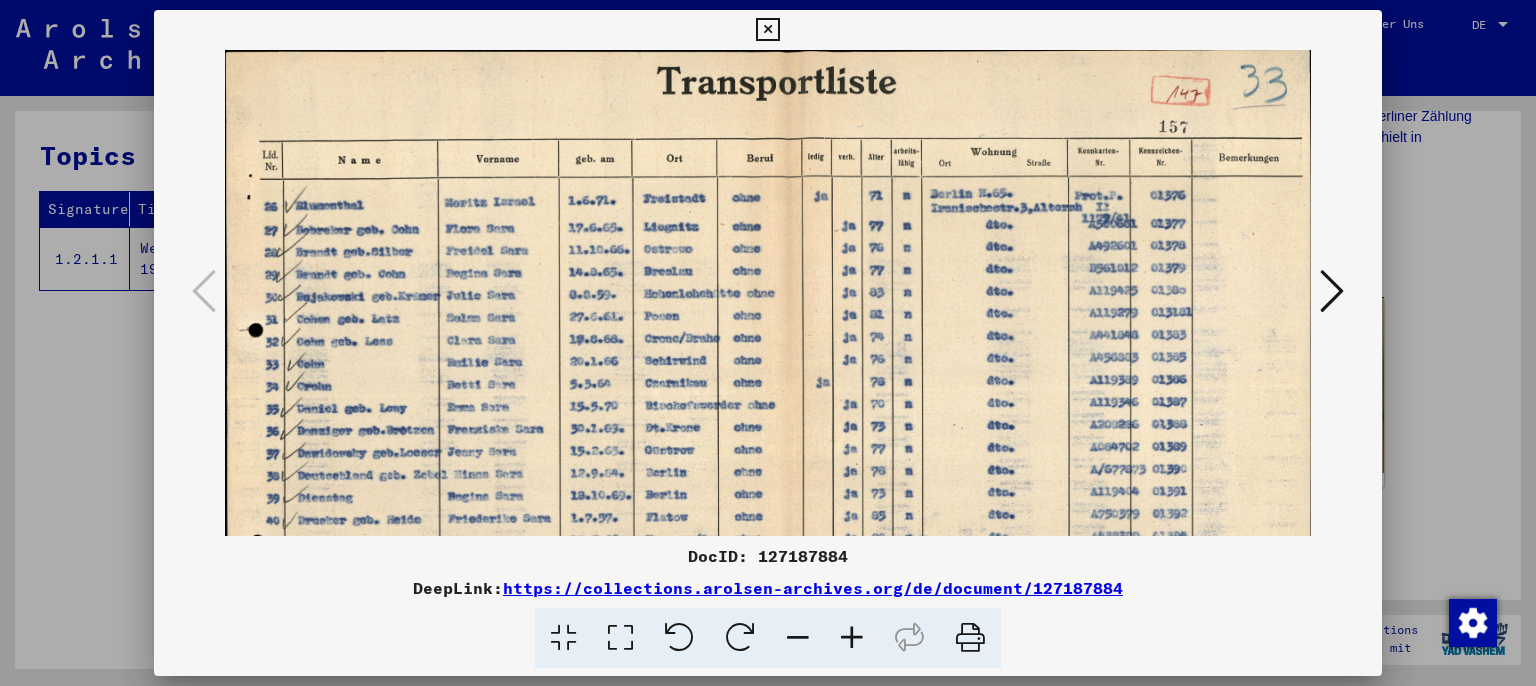 click at bounding box center [852, 638] 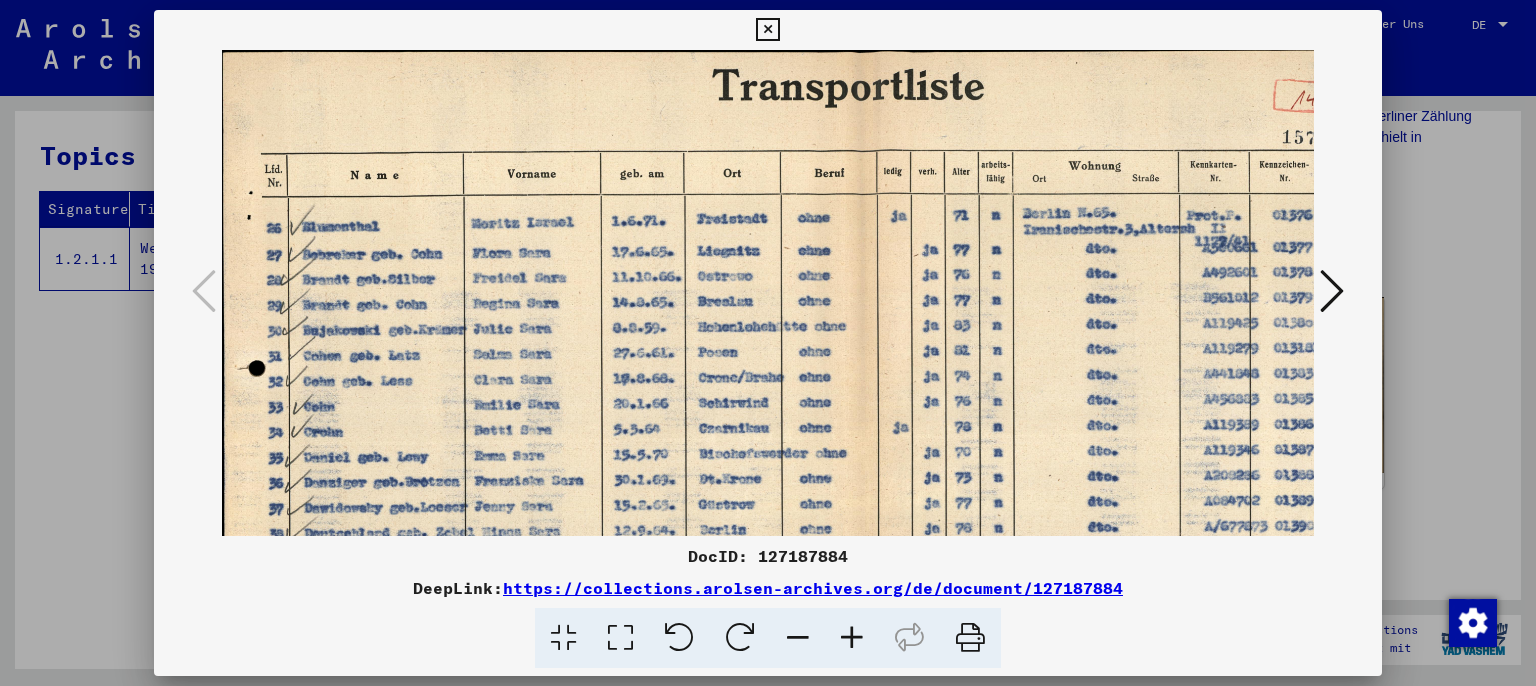 click at bounding box center (852, 638) 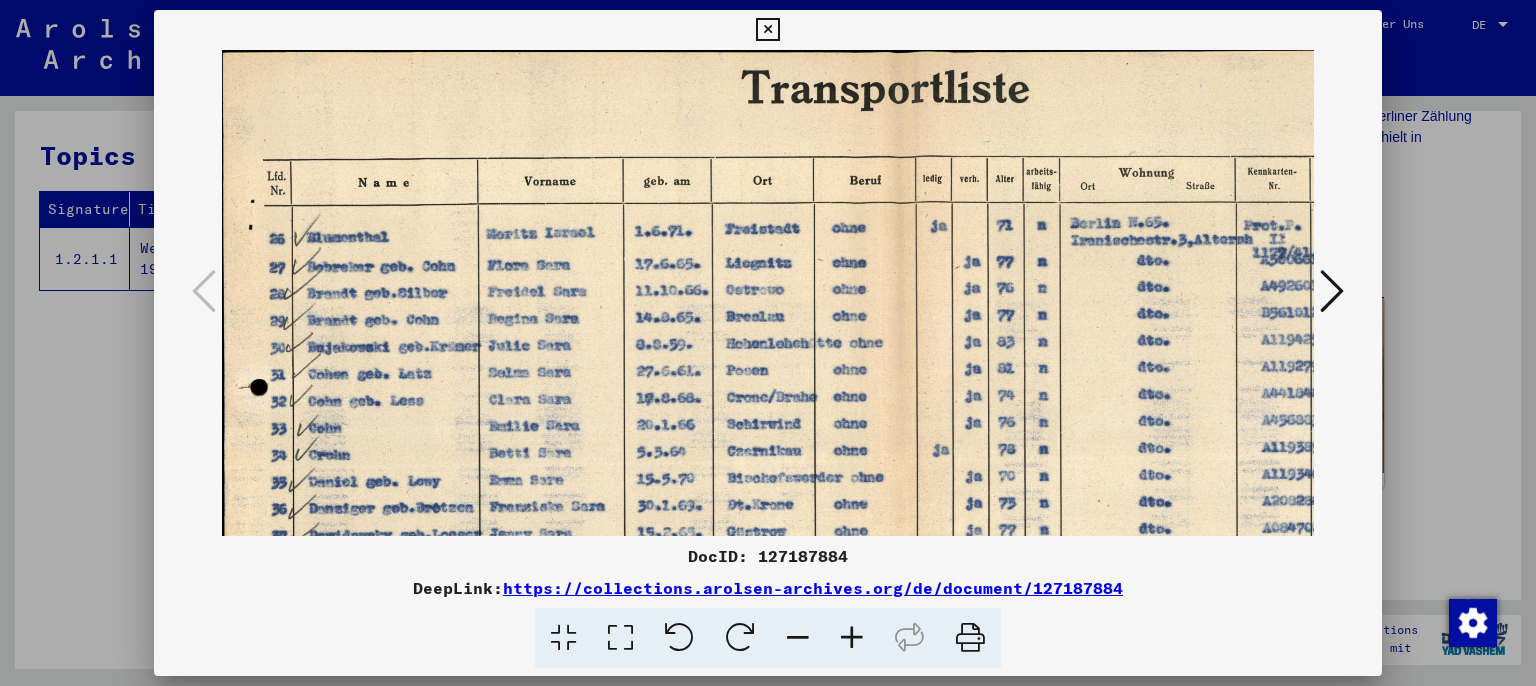click at bounding box center (852, 638) 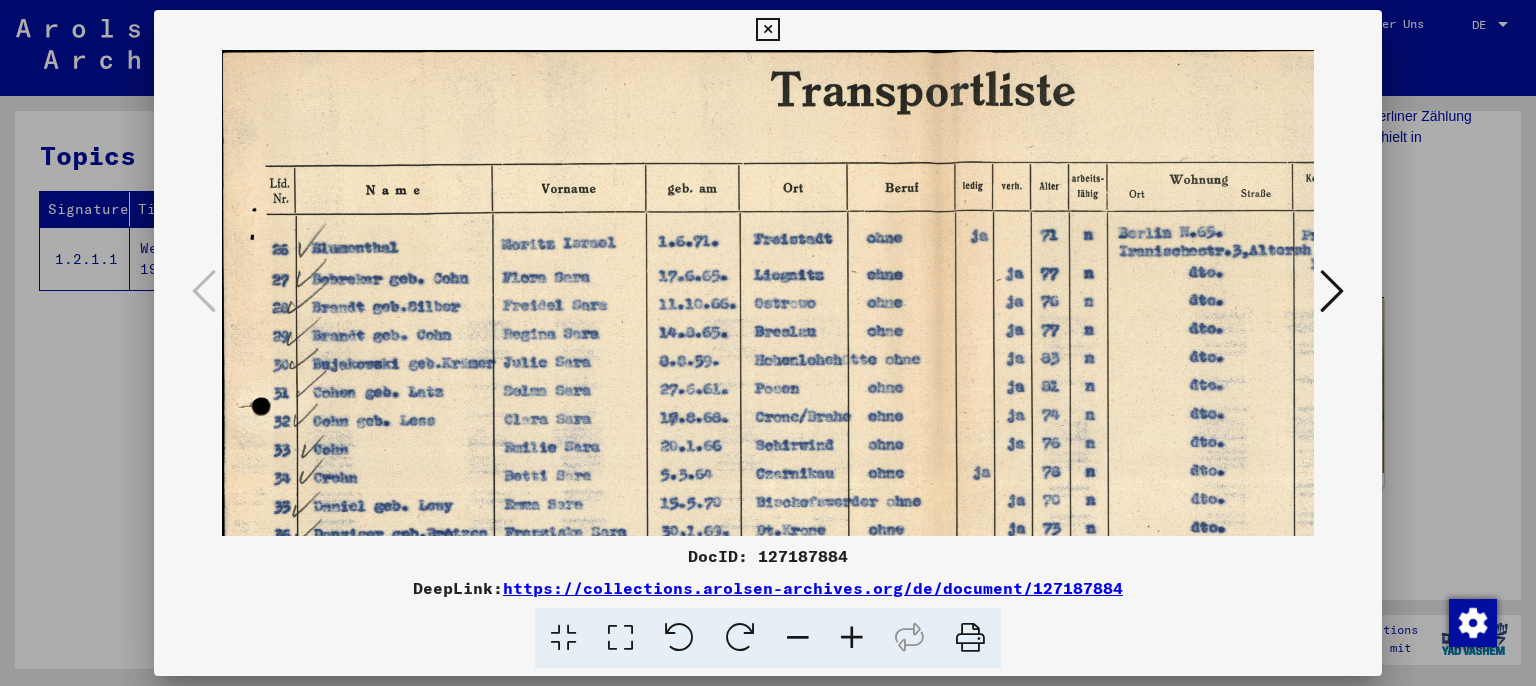 click at bounding box center [852, 638] 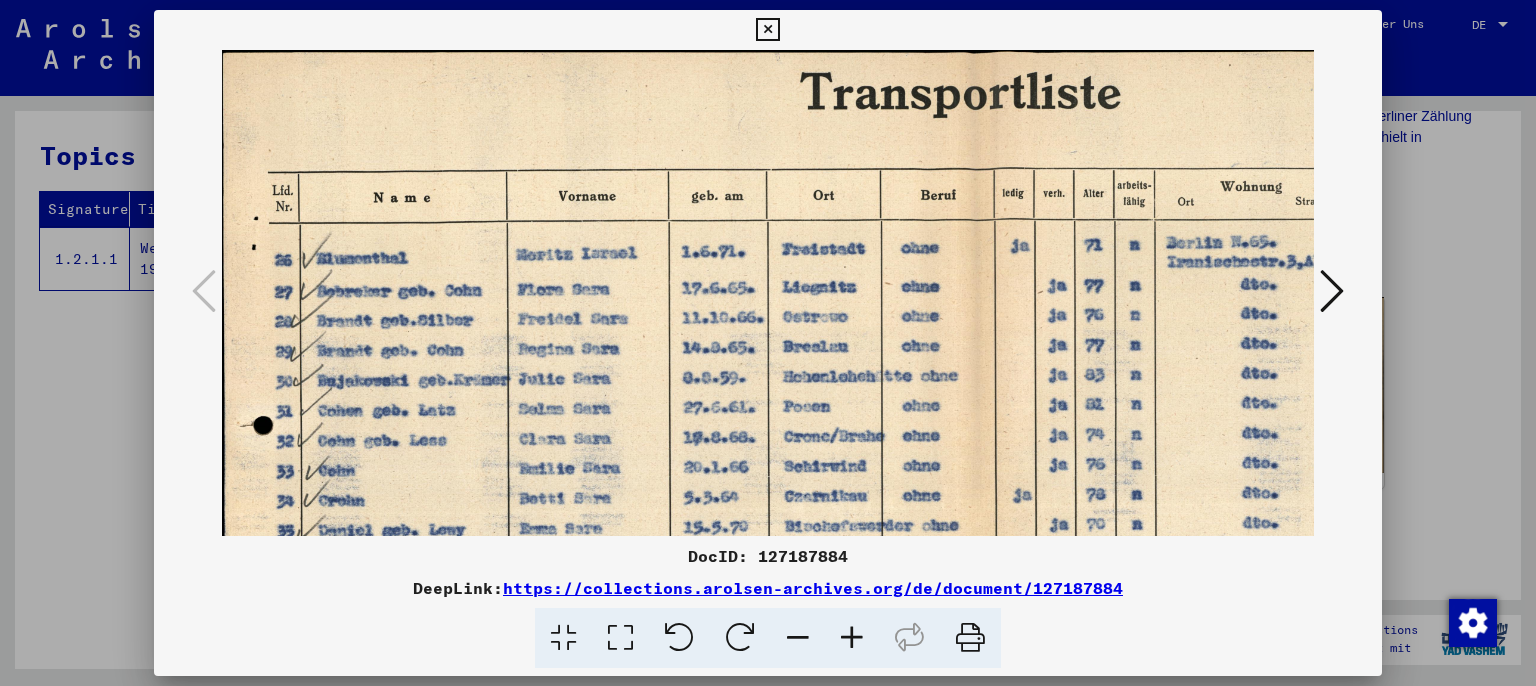 click at bounding box center [852, 638] 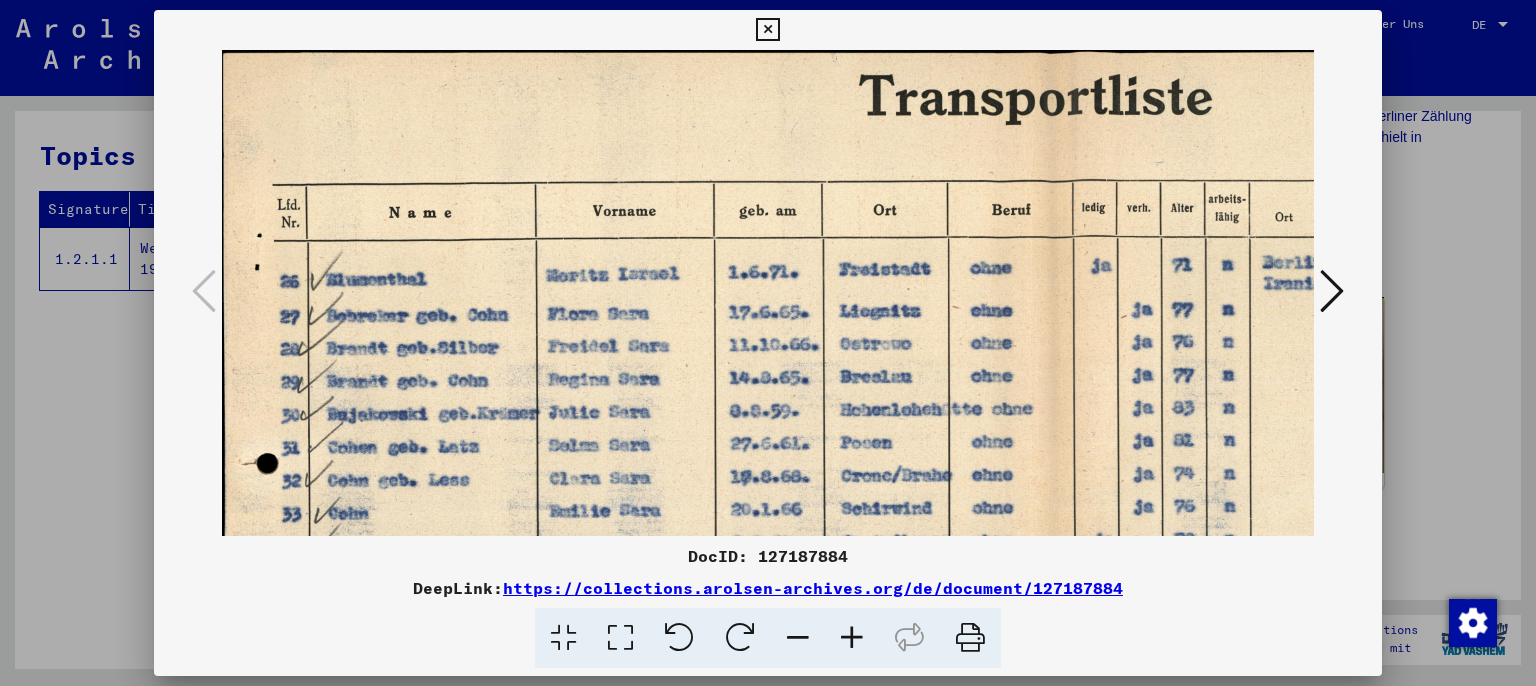 click at bounding box center (852, 638) 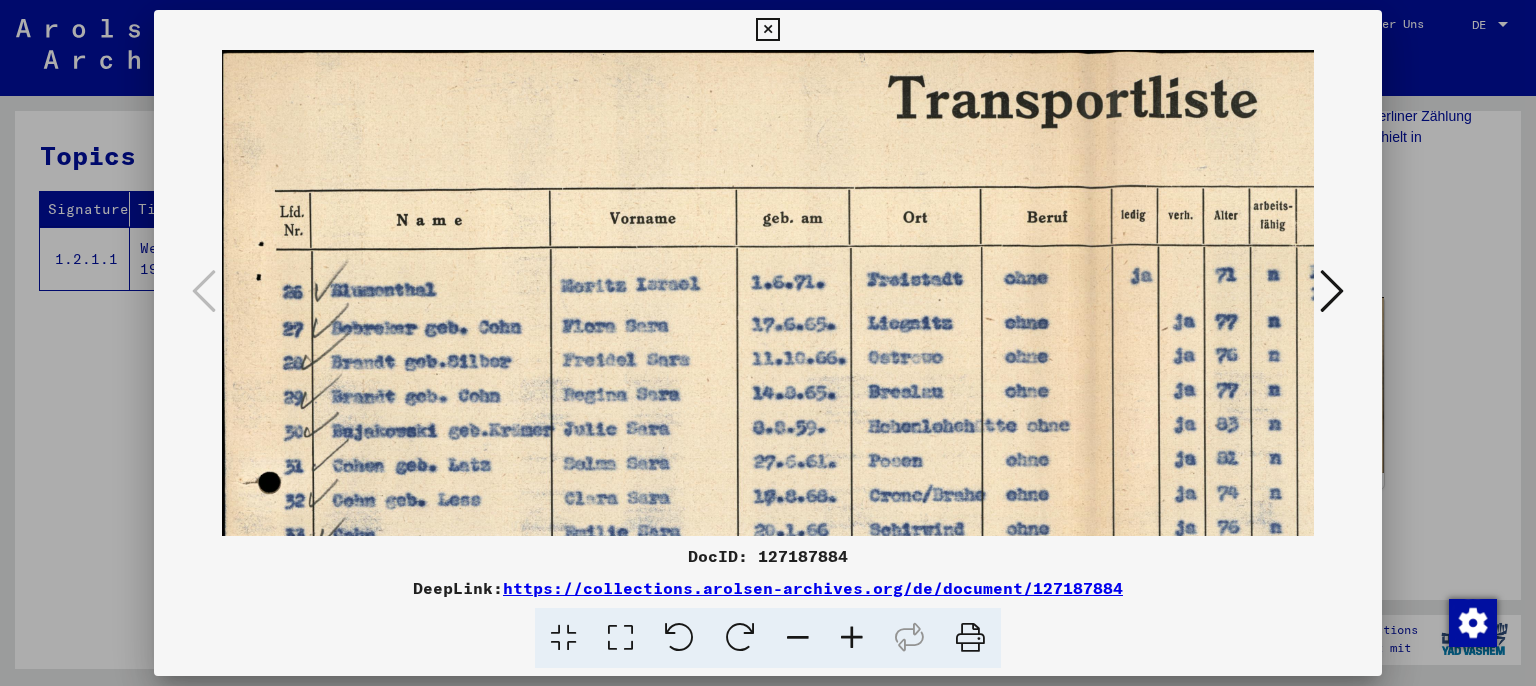 click at bounding box center [852, 638] 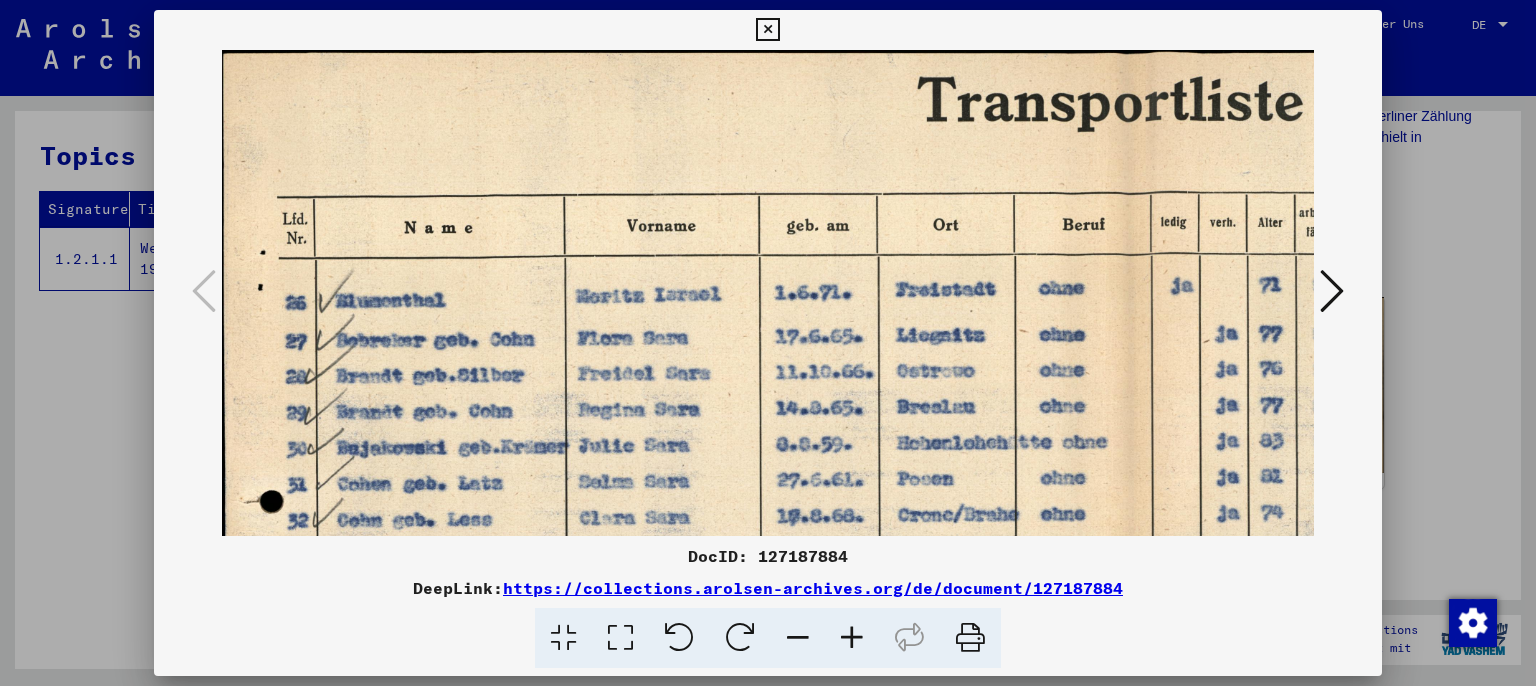 click at bounding box center (852, 638) 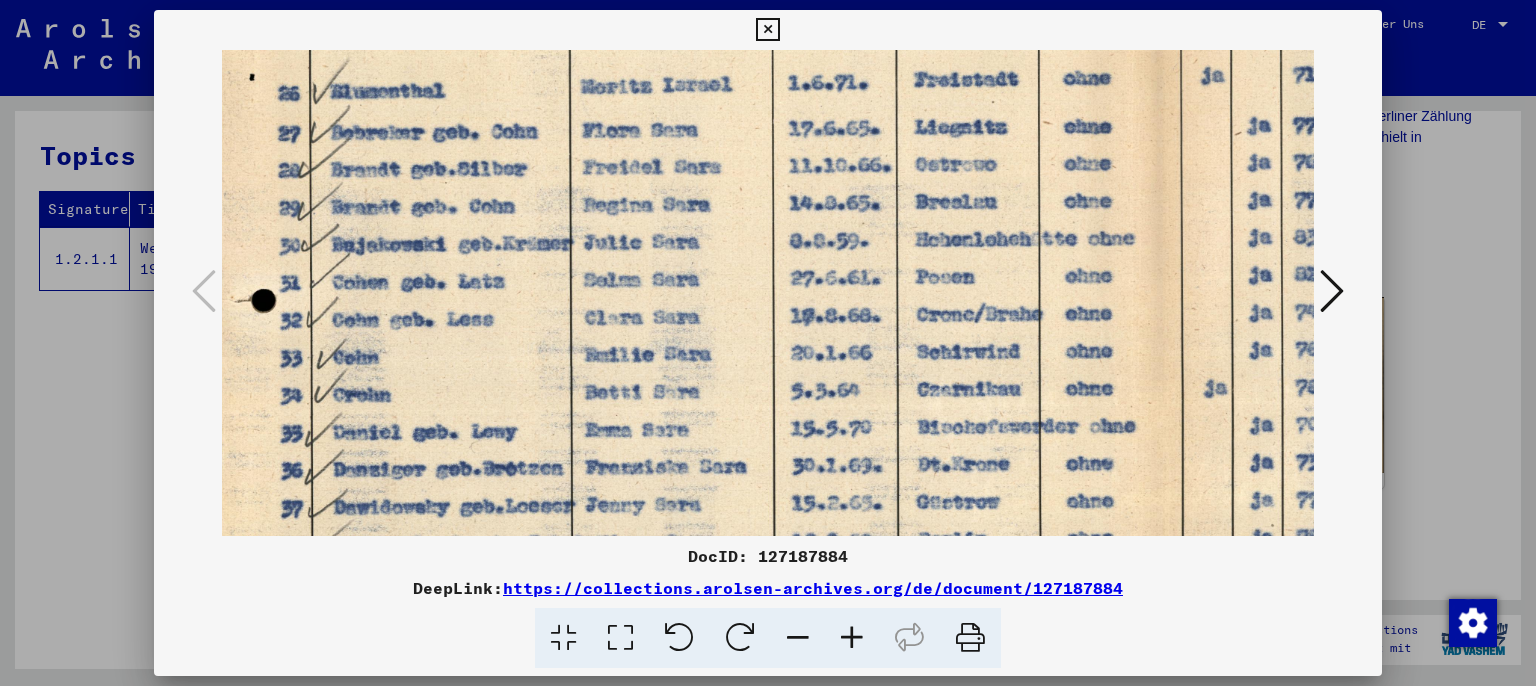 drag, startPoint x: 769, startPoint y: 466, endPoint x: 759, endPoint y: 246, distance: 220.22716 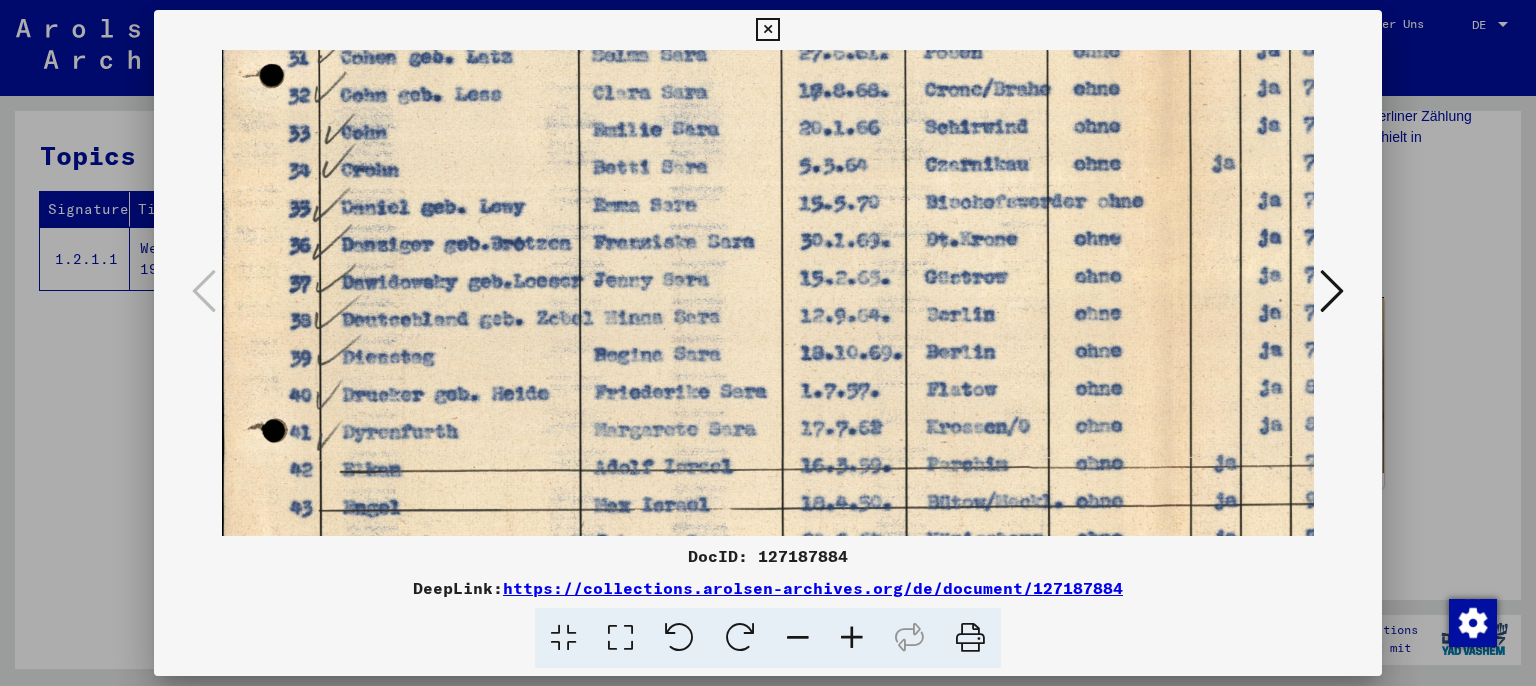 drag, startPoint x: 737, startPoint y: 447, endPoint x: 746, endPoint y: 220, distance: 227.17834 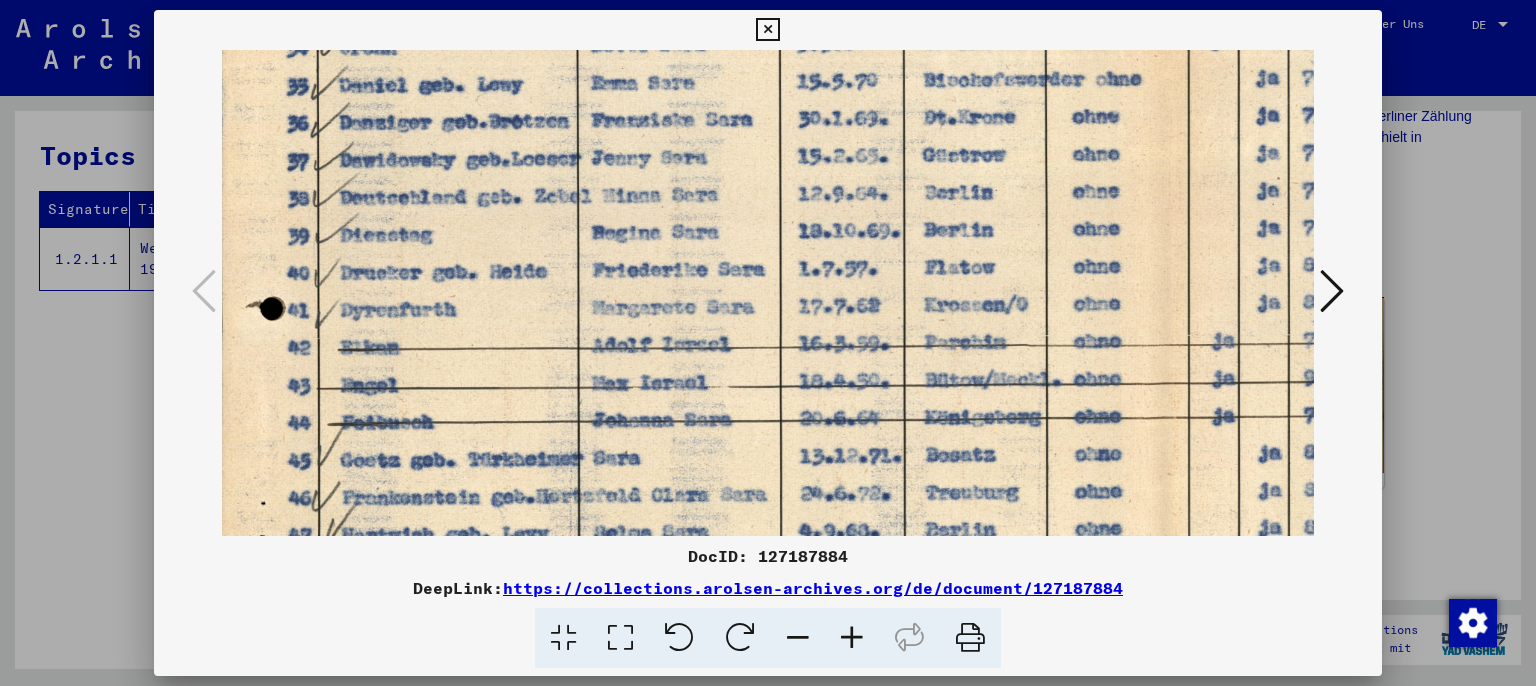 scroll, scrollTop: 593, scrollLeft: 6, axis: both 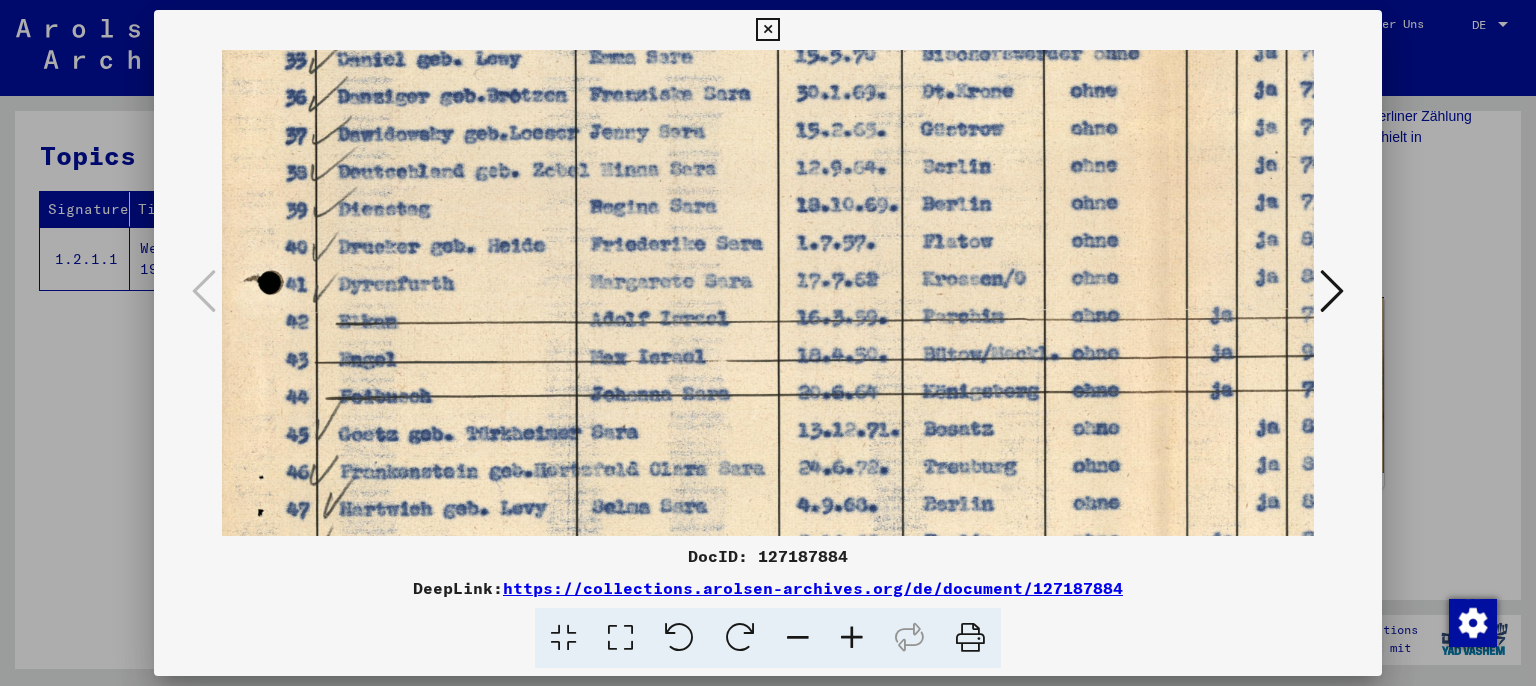 drag, startPoint x: 723, startPoint y: 336, endPoint x: 718, endPoint y: 192, distance: 144.08678 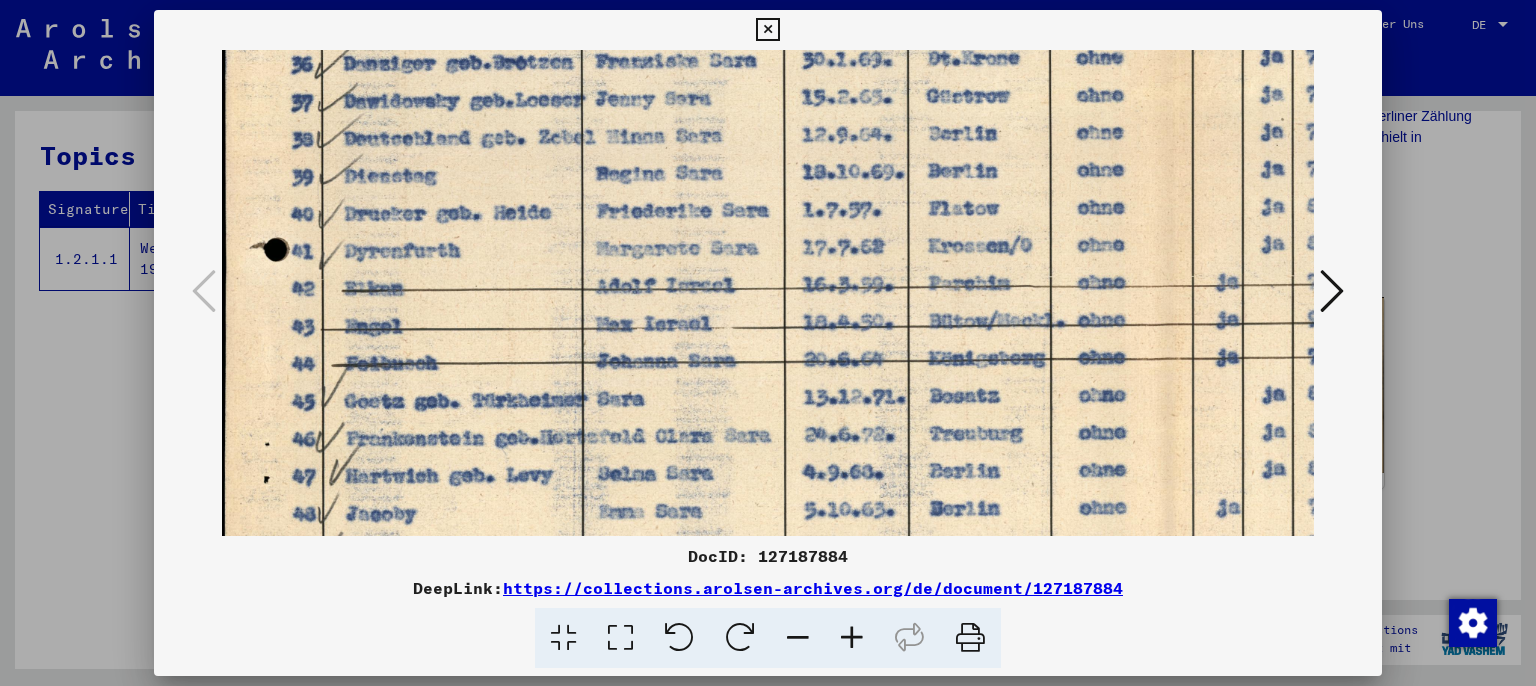 scroll, scrollTop: 693, scrollLeft: 0, axis: vertical 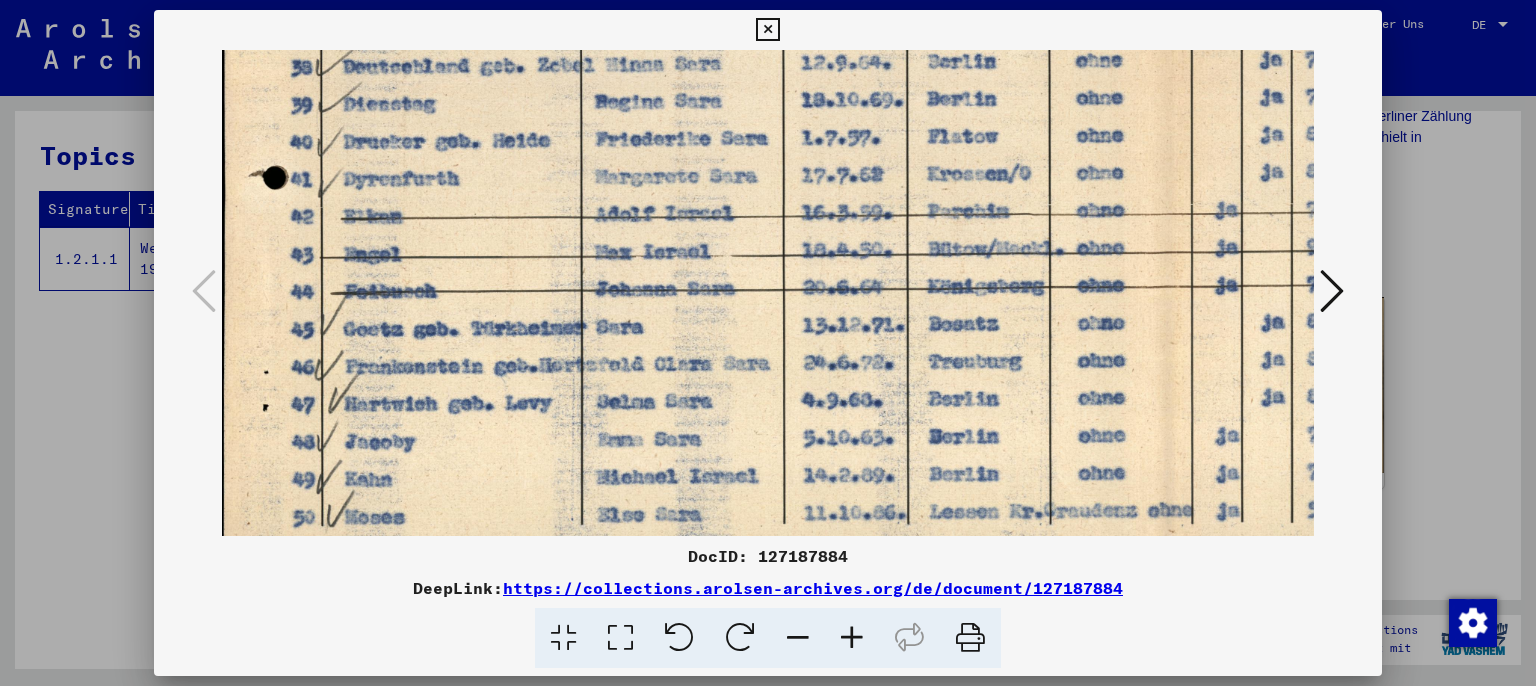 drag, startPoint x: 641, startPoint y: 408, endPoint x: 648, endPoint y: 306, distance: 102.239914 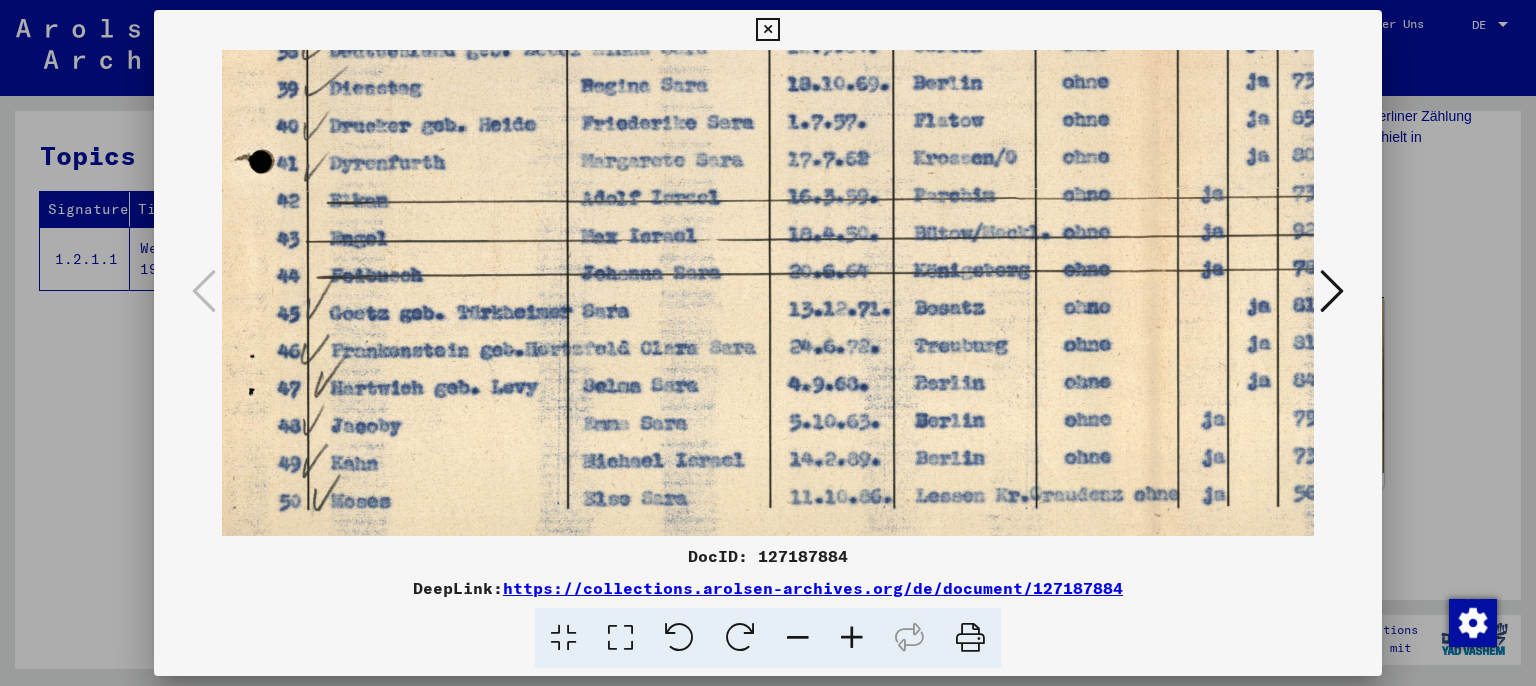 drag, startPoint x: 626, startPoint y: 396, endPoint x: 614, endPoint y: 298, distance: 98.731964 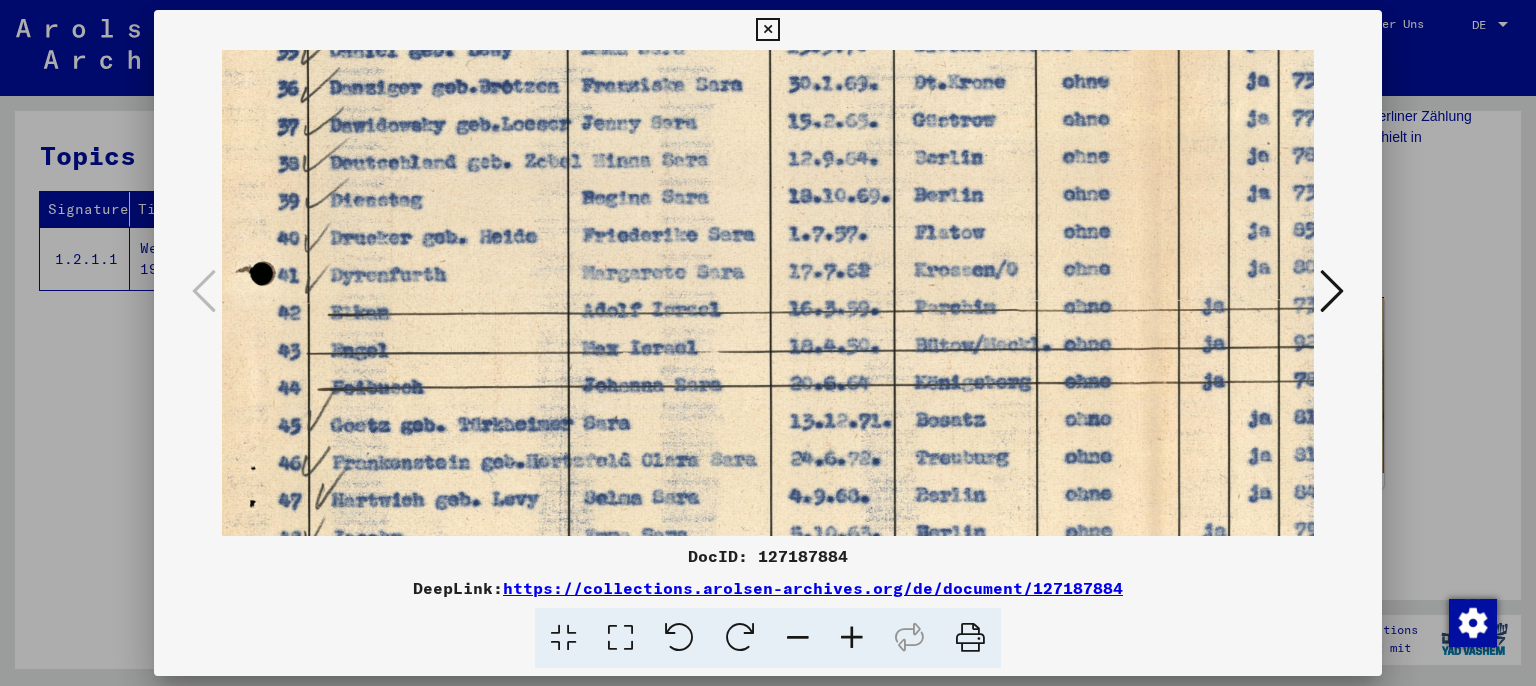 drag, startPoint x: 612, startPoint y: 262, endPoint x: 614, endPoint y: 366, distance: 104.019226 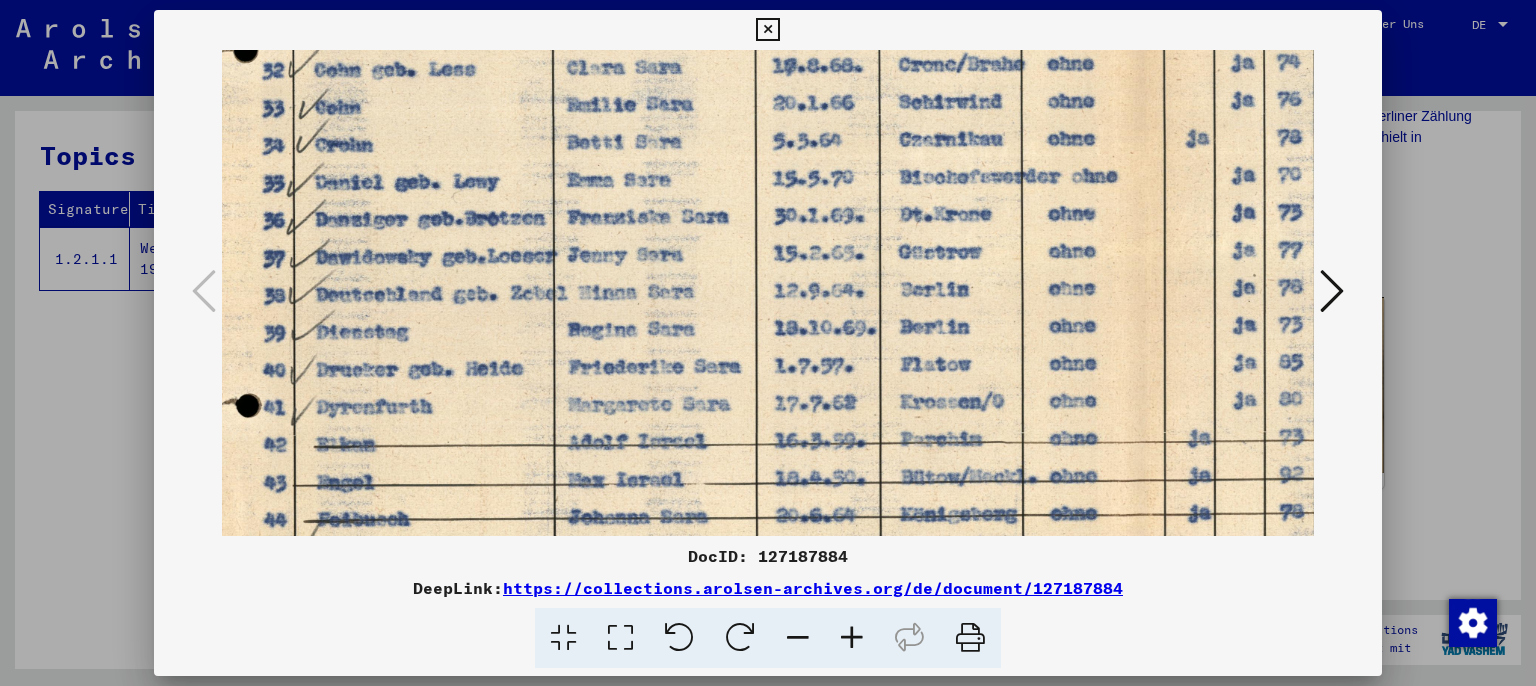 drag, startPoint x: 606, startPoint y: 344, endPoint x: 606, endPoint y: 372, distance: 28 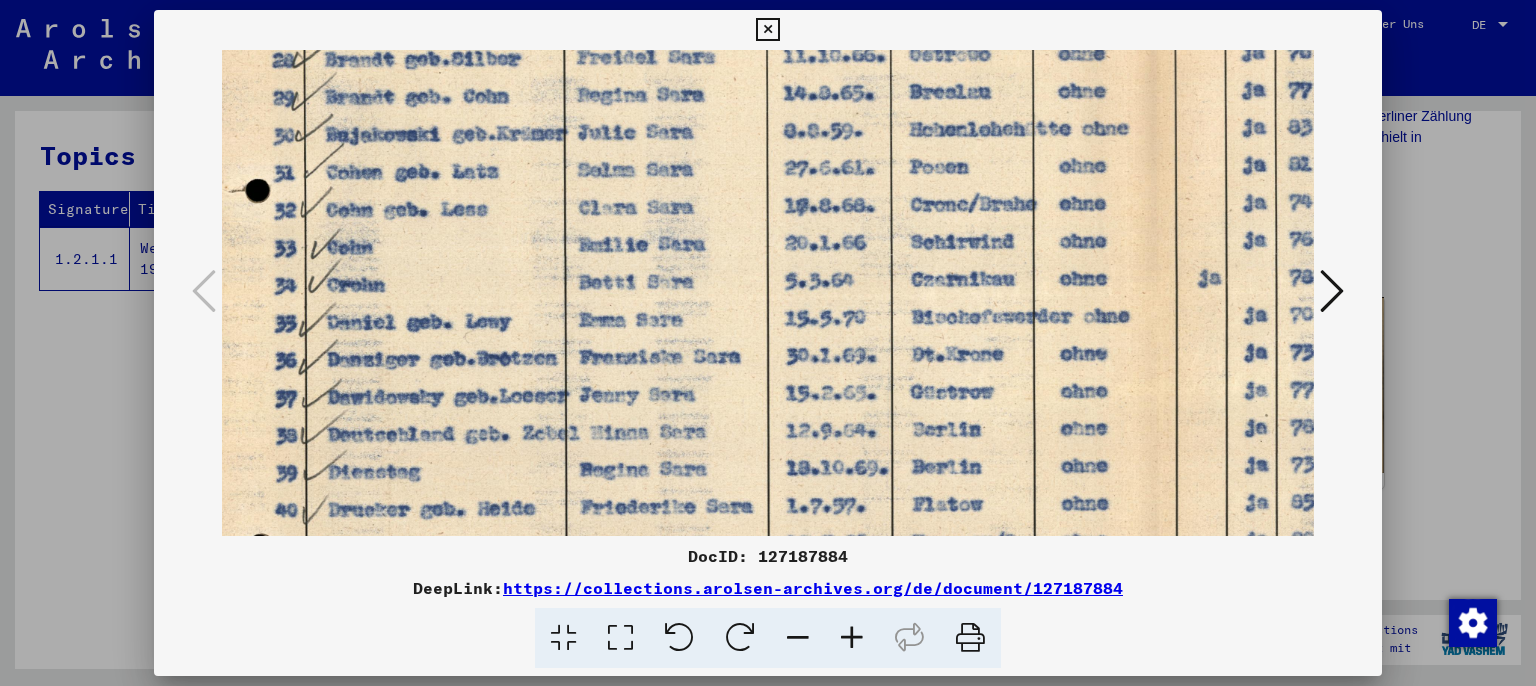 drag, startPoint x: 609, startPoint y: 354, endPoint x: 618, endPoint y: 397, distance: 43.931767 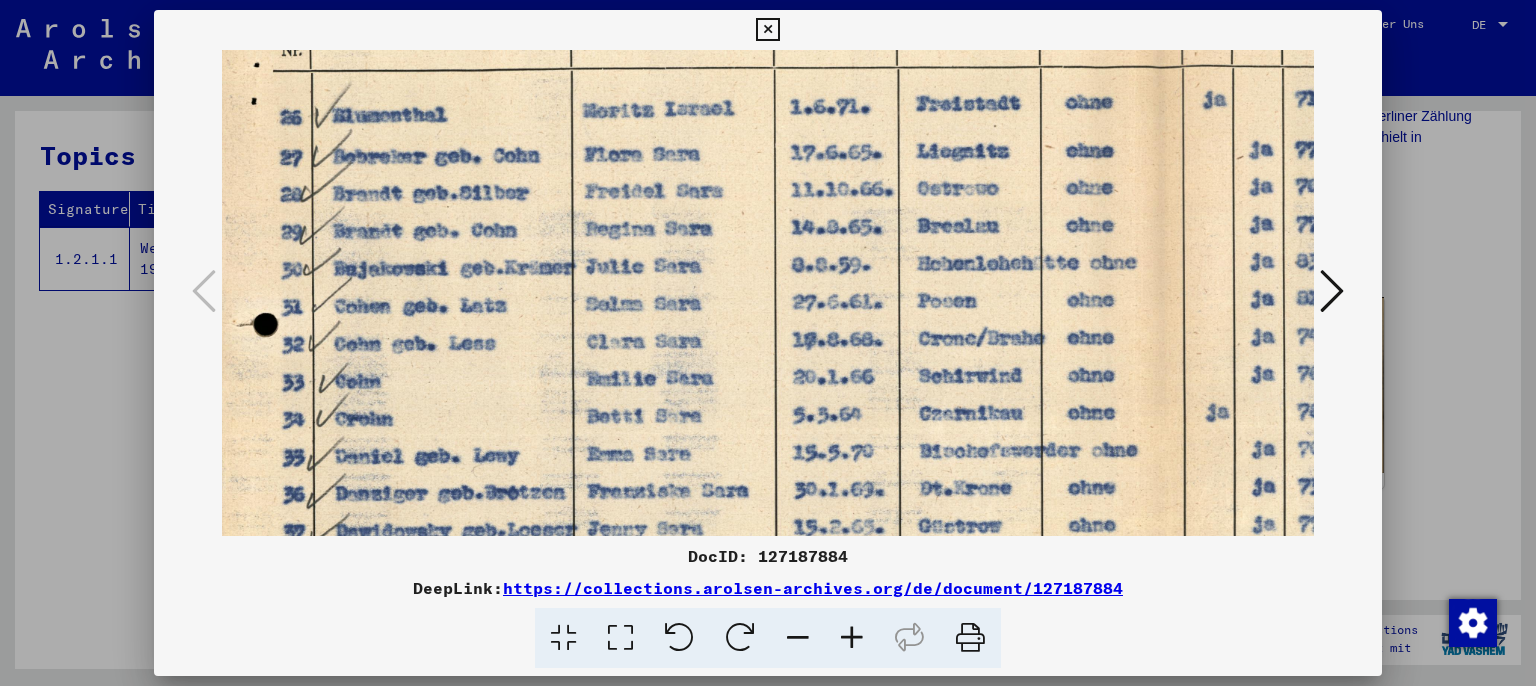 drag, startPoint x: 621, startPoint y: 256, endPoint x: 630, endPoint y: 390, distance: 134.3019 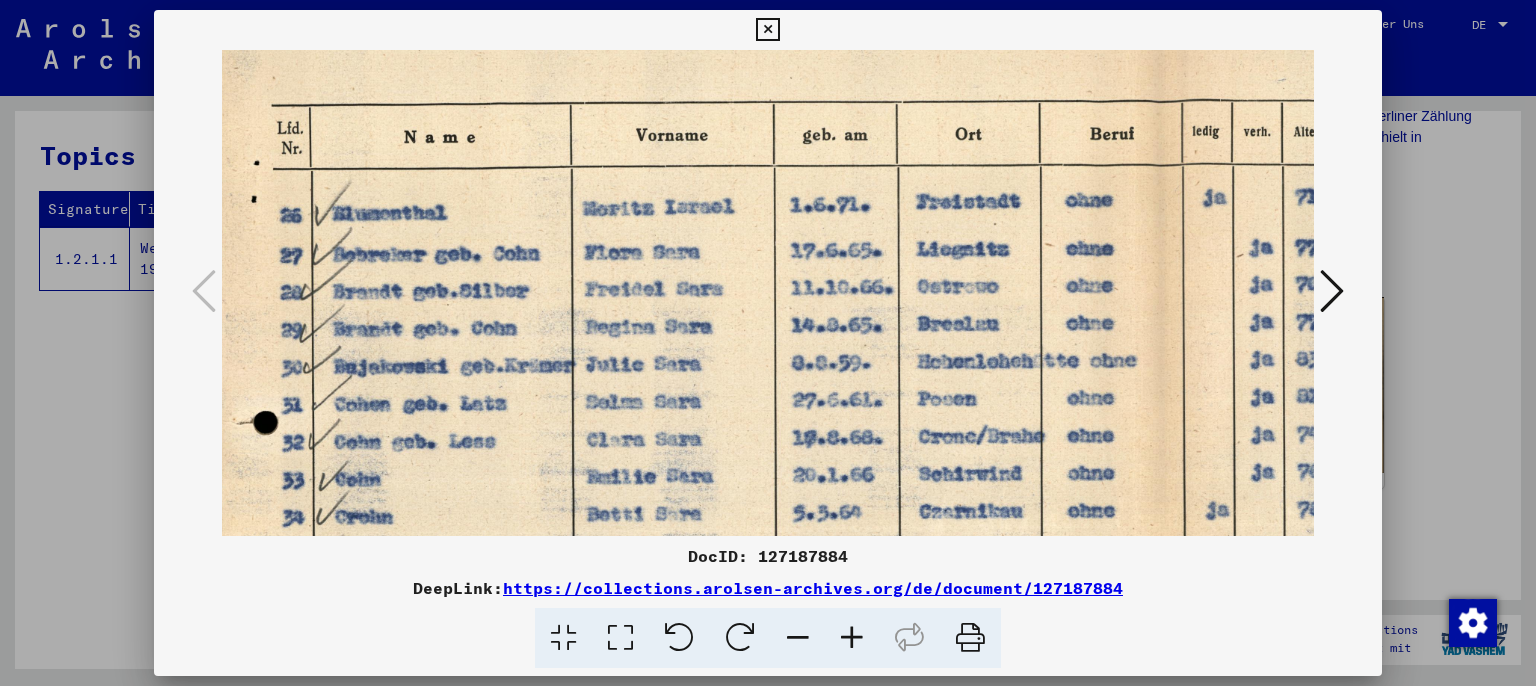 scroll, scrollTop: 81, scrollLeft: 8, axis: both 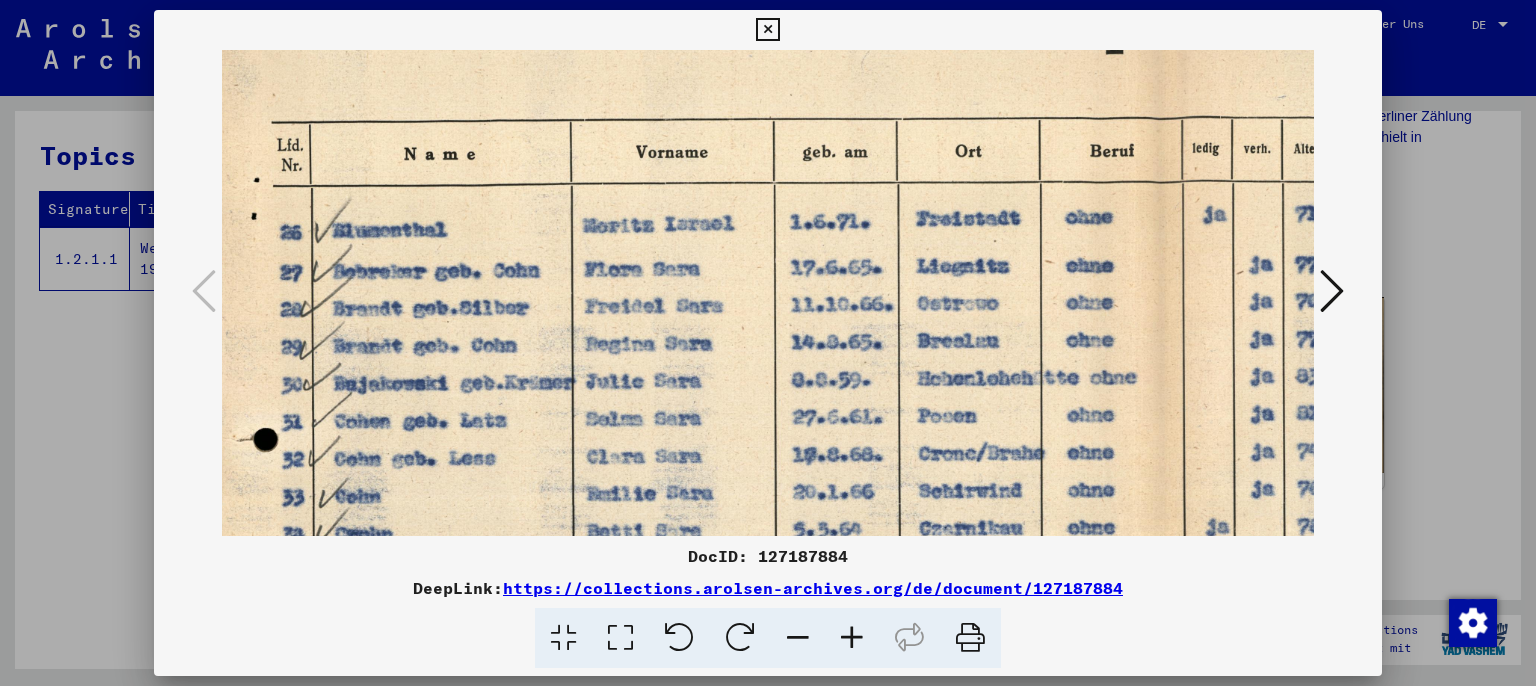 drag, startPoint x: 726, startPoint y: 351, endPoint x: 726, endPoint y: 374, distance: 23 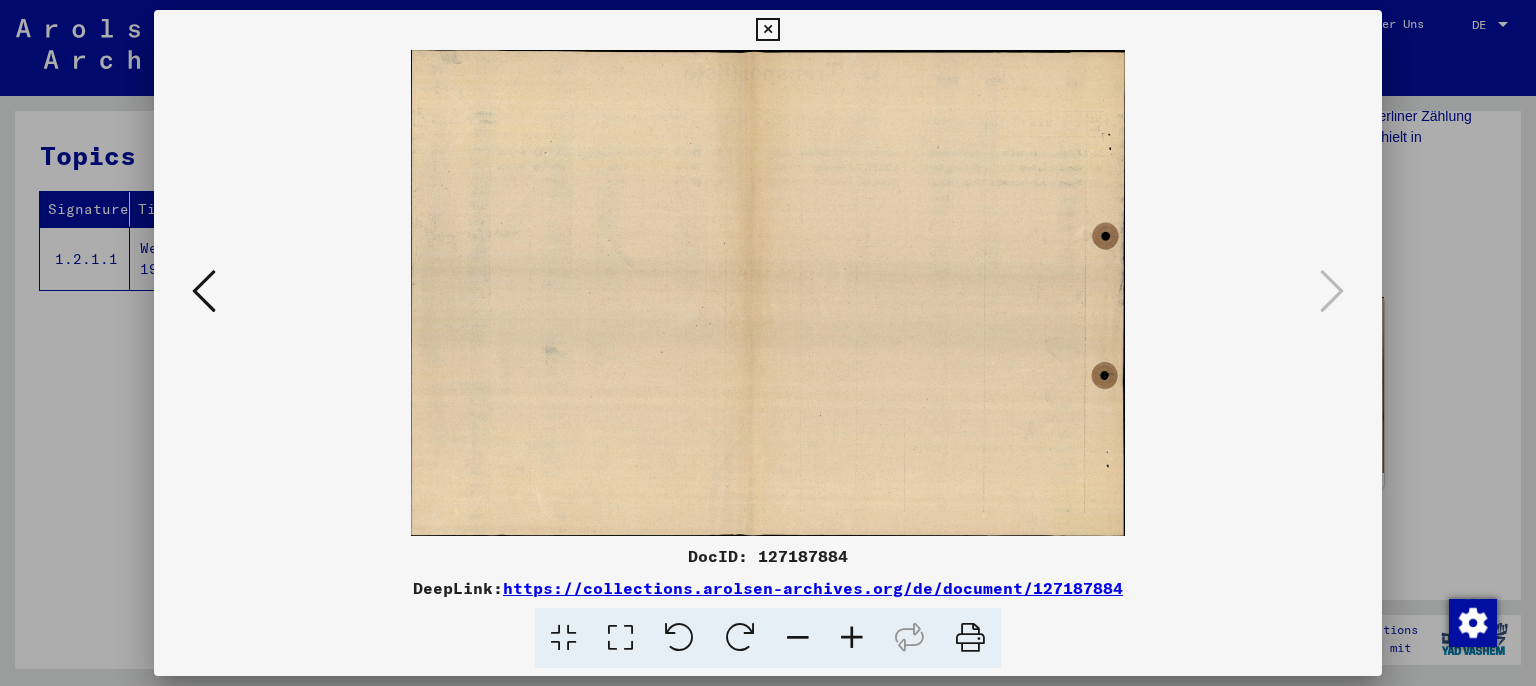 scroll, scrollTop: 0, scrollLeft: 0, axis: both 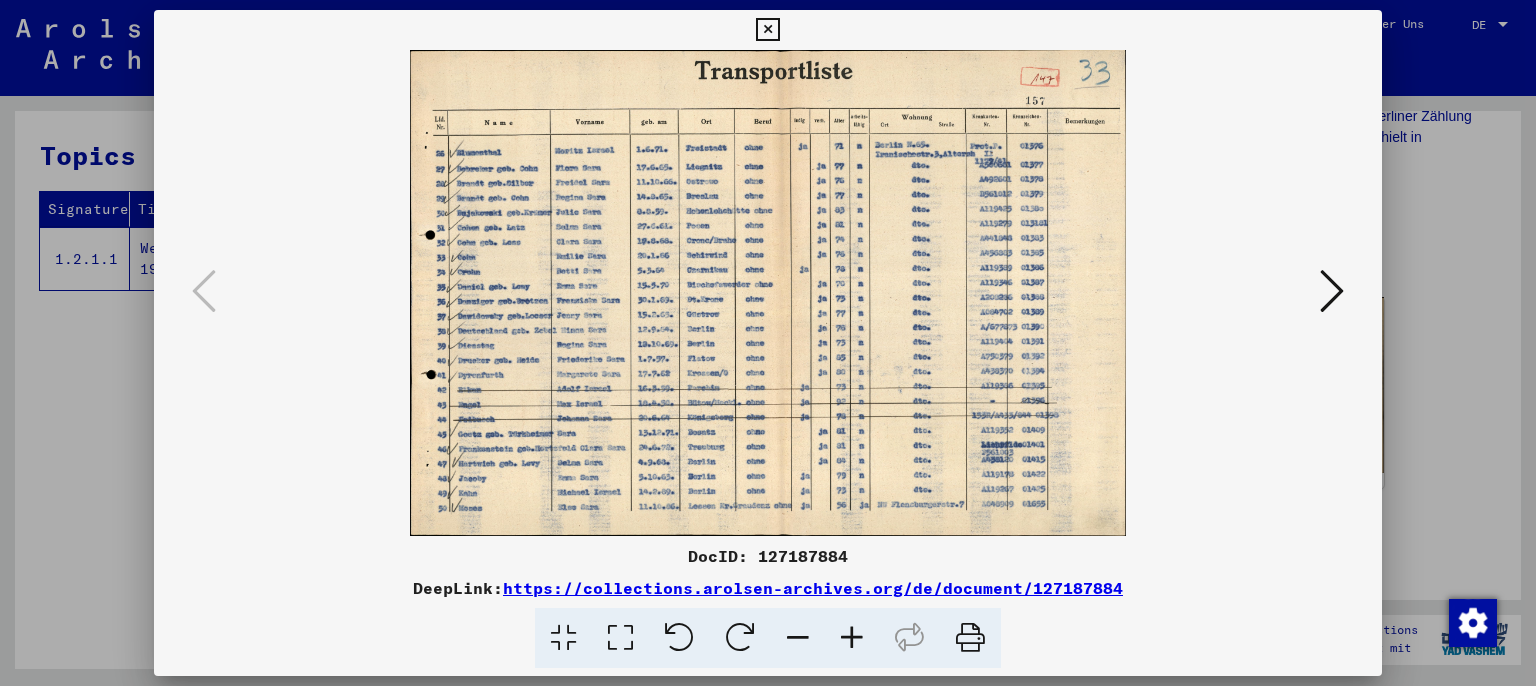 click at bounding box center [852, 638] 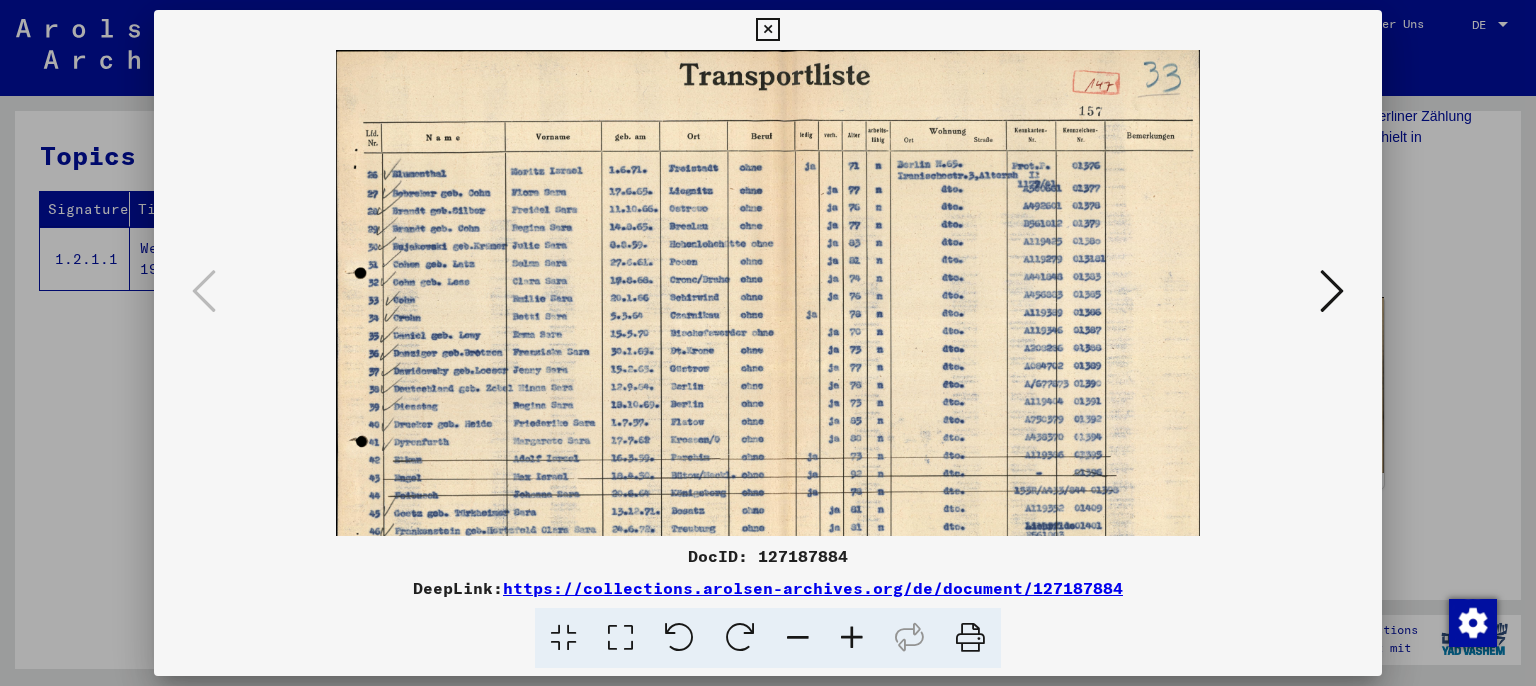 click at bounding box center [852, 638] 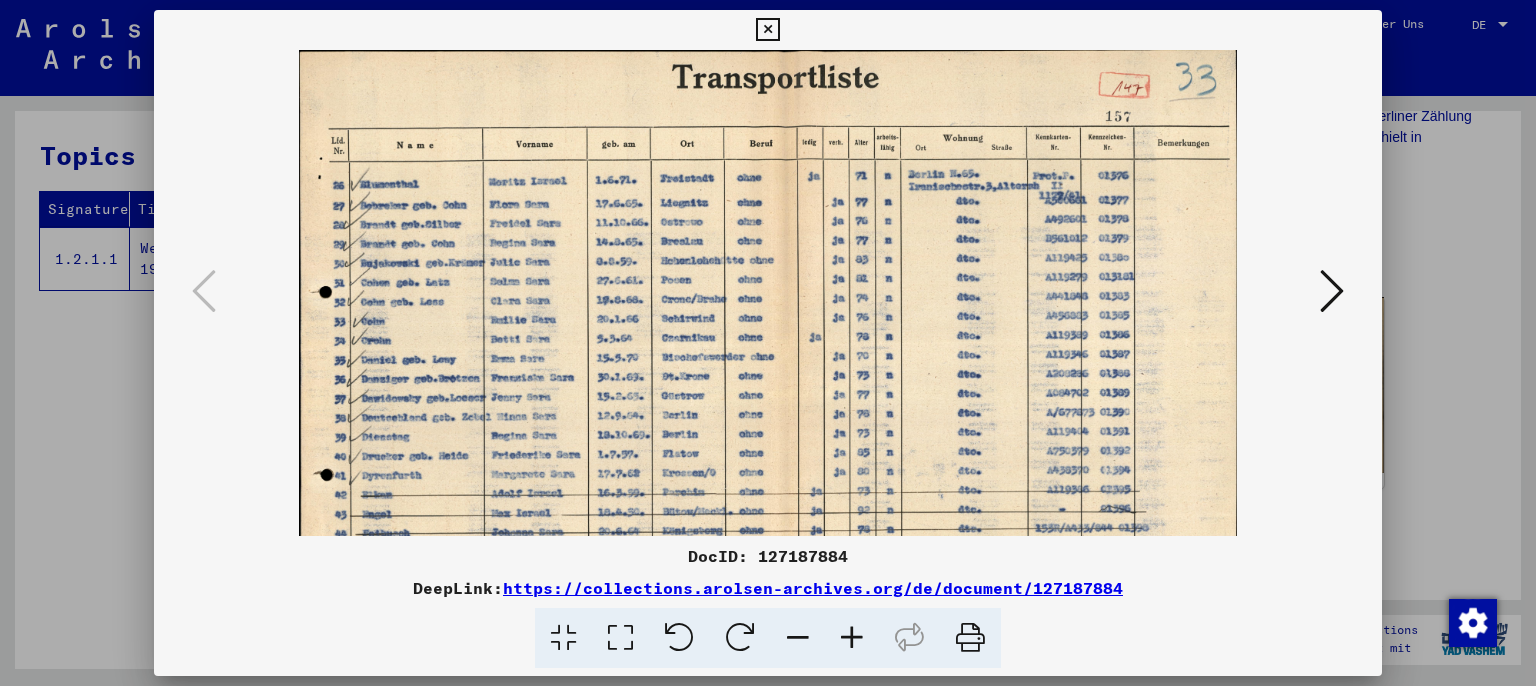 click at bounding box center (852, 638) 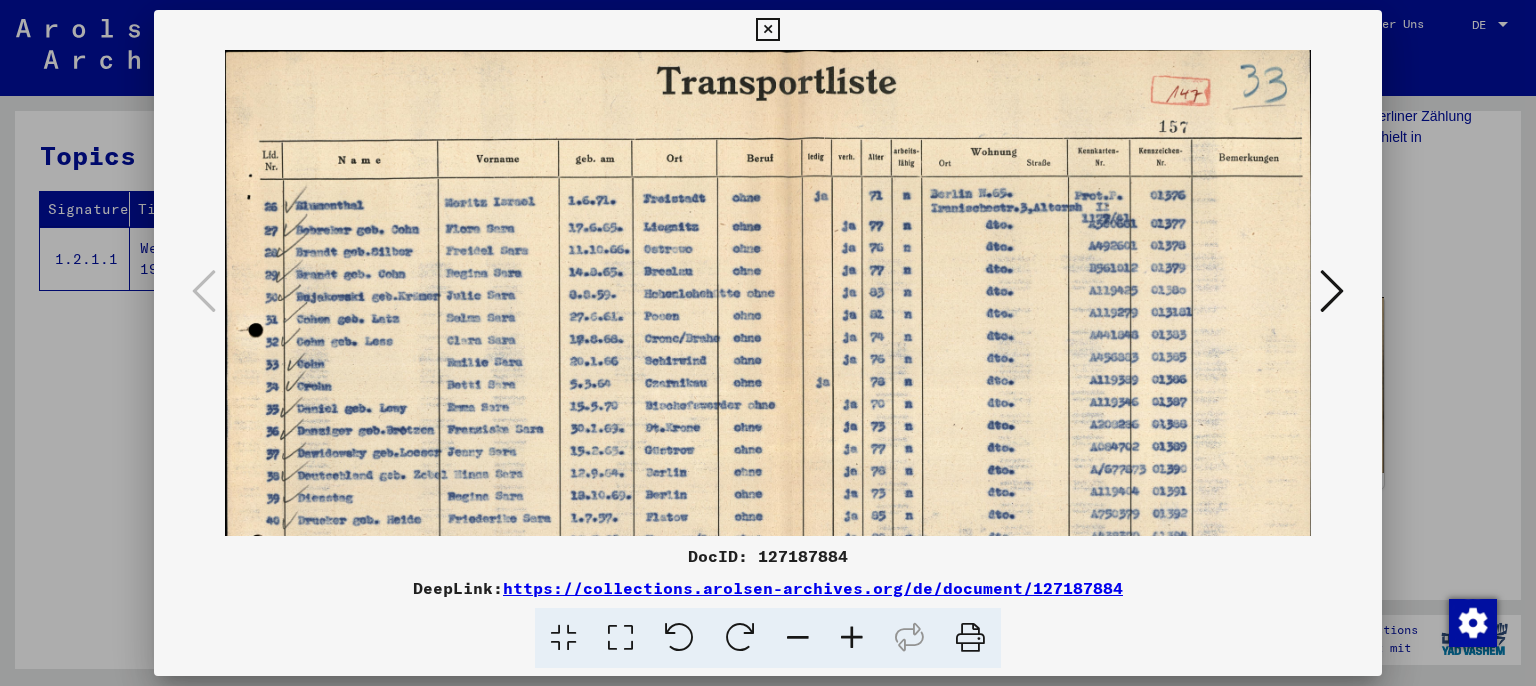 click at bounding box center [852, 638] 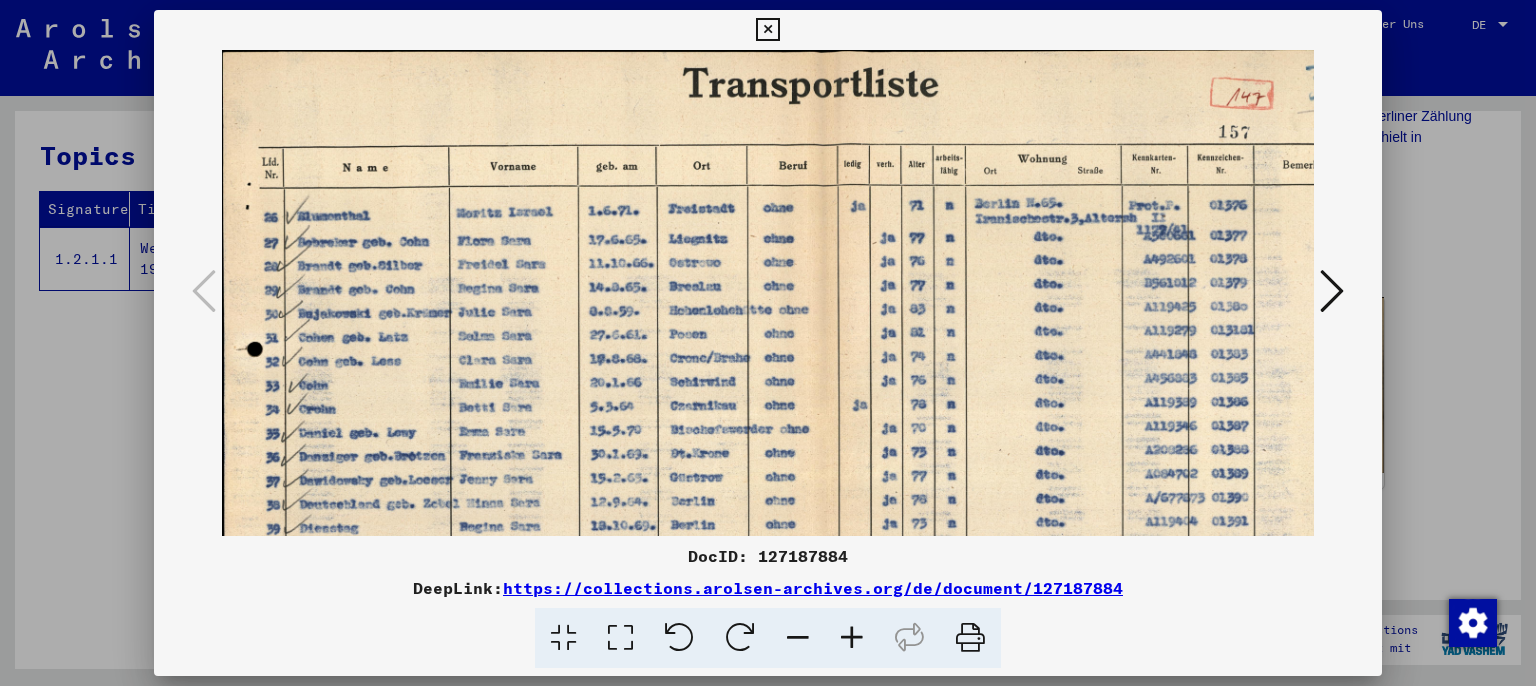 click at bounding box center (852, 638) 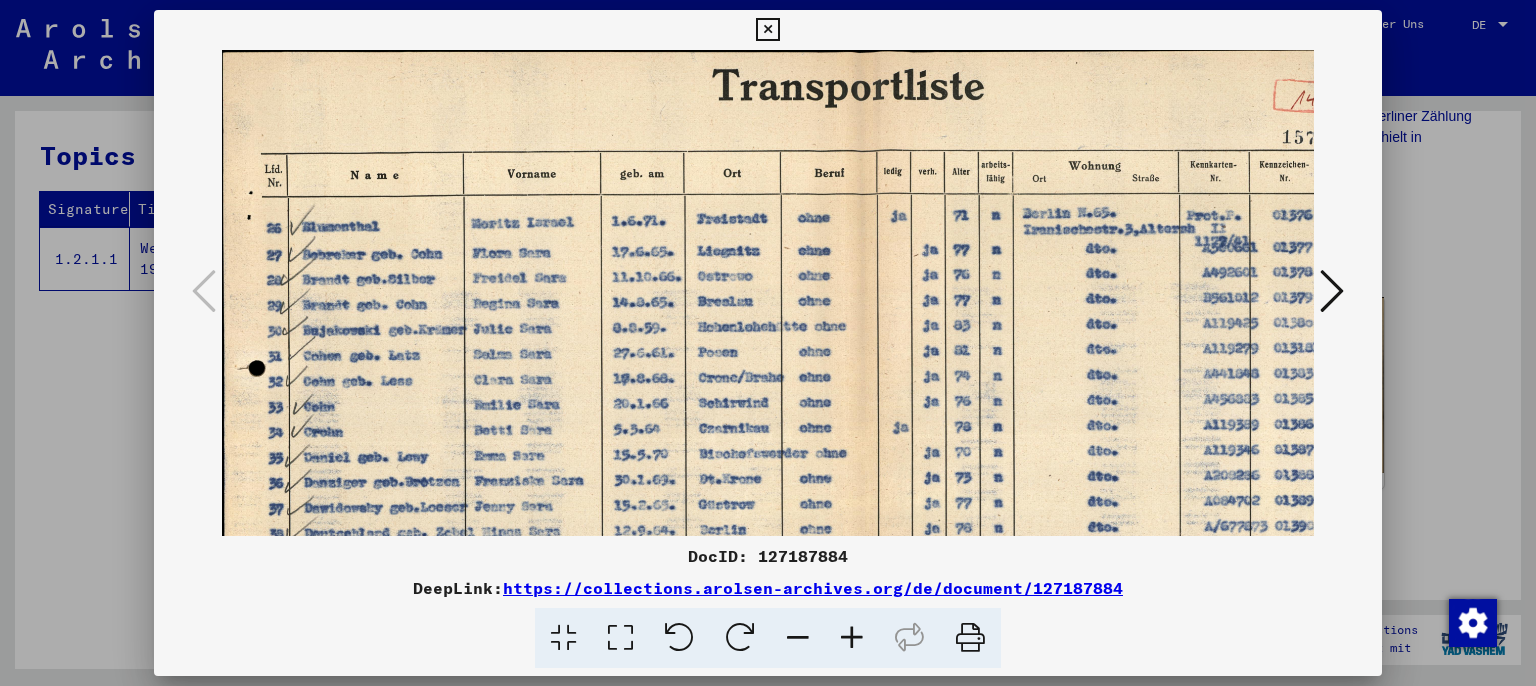 click at bounding box center (852, 638) 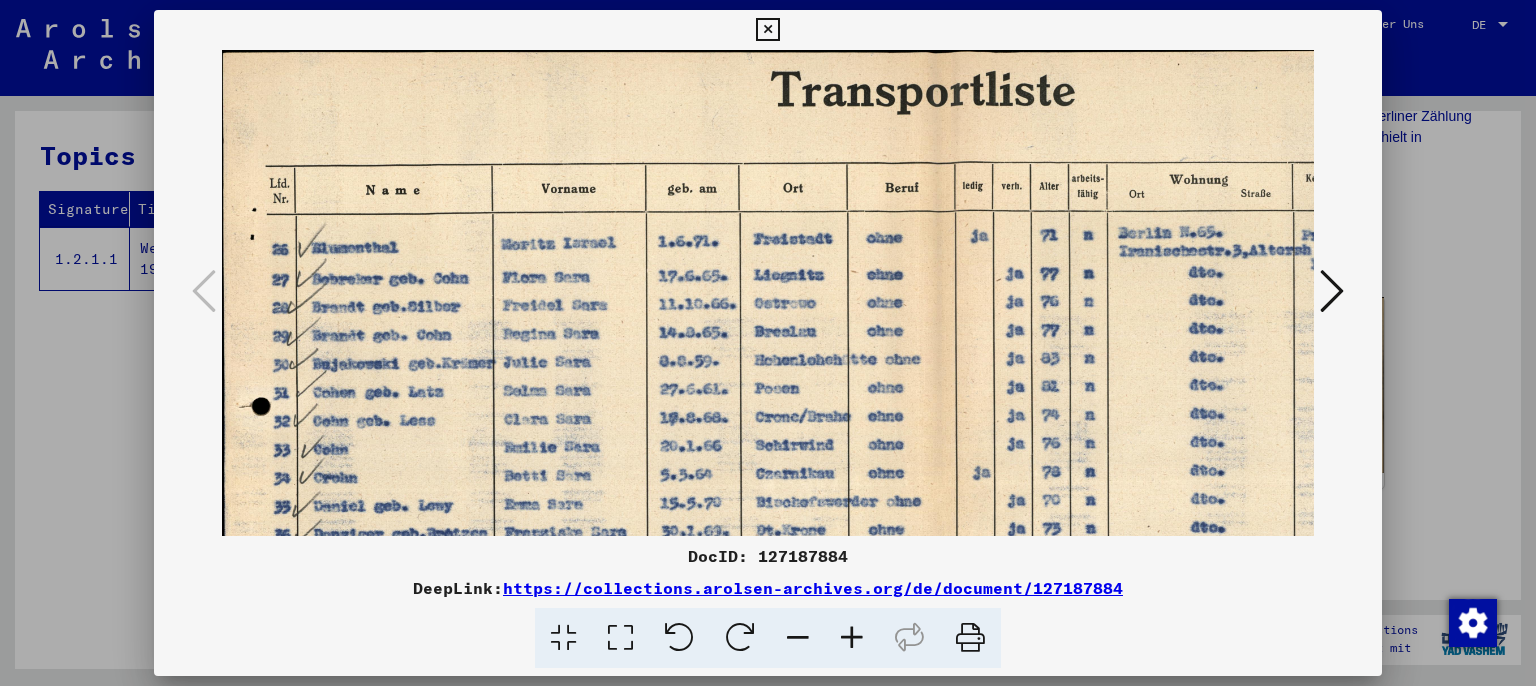click at bounding box center [852, 638] 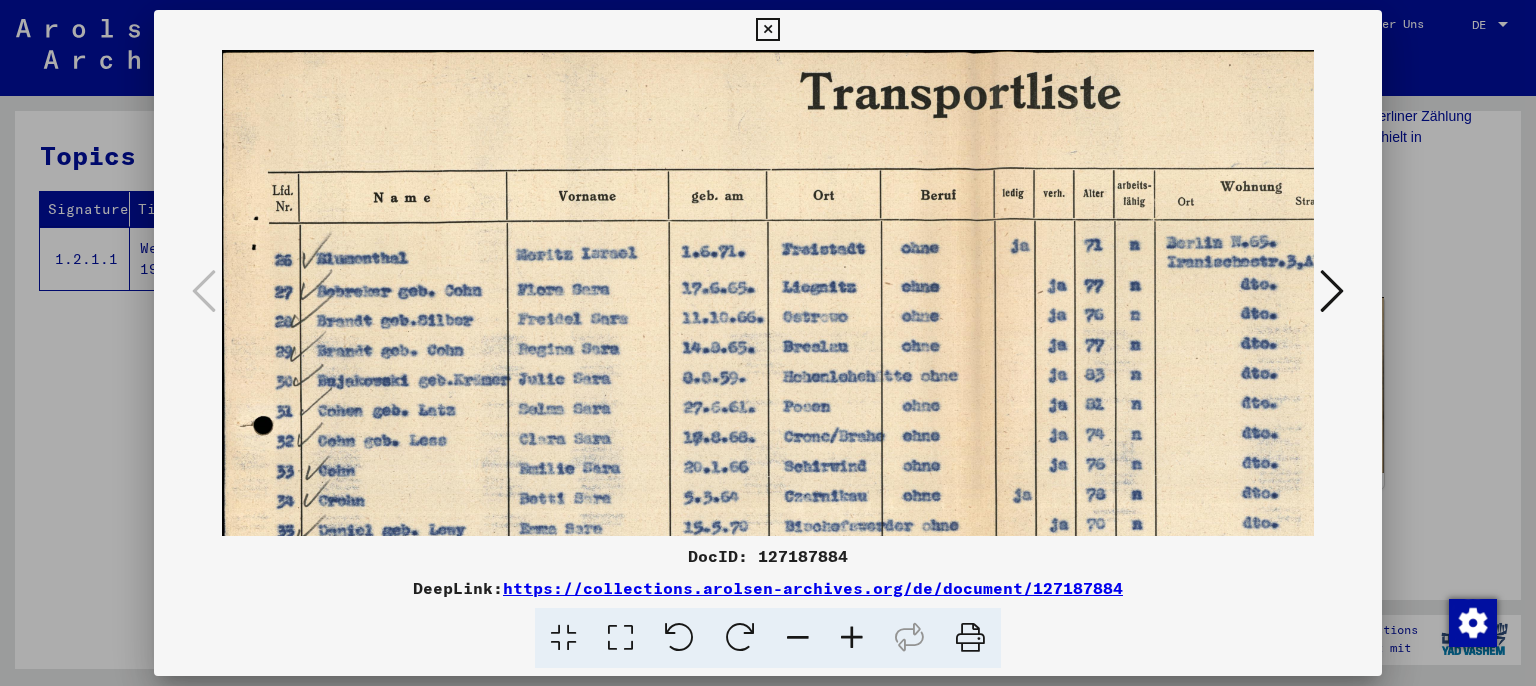 click at bounding box center (852, 638) 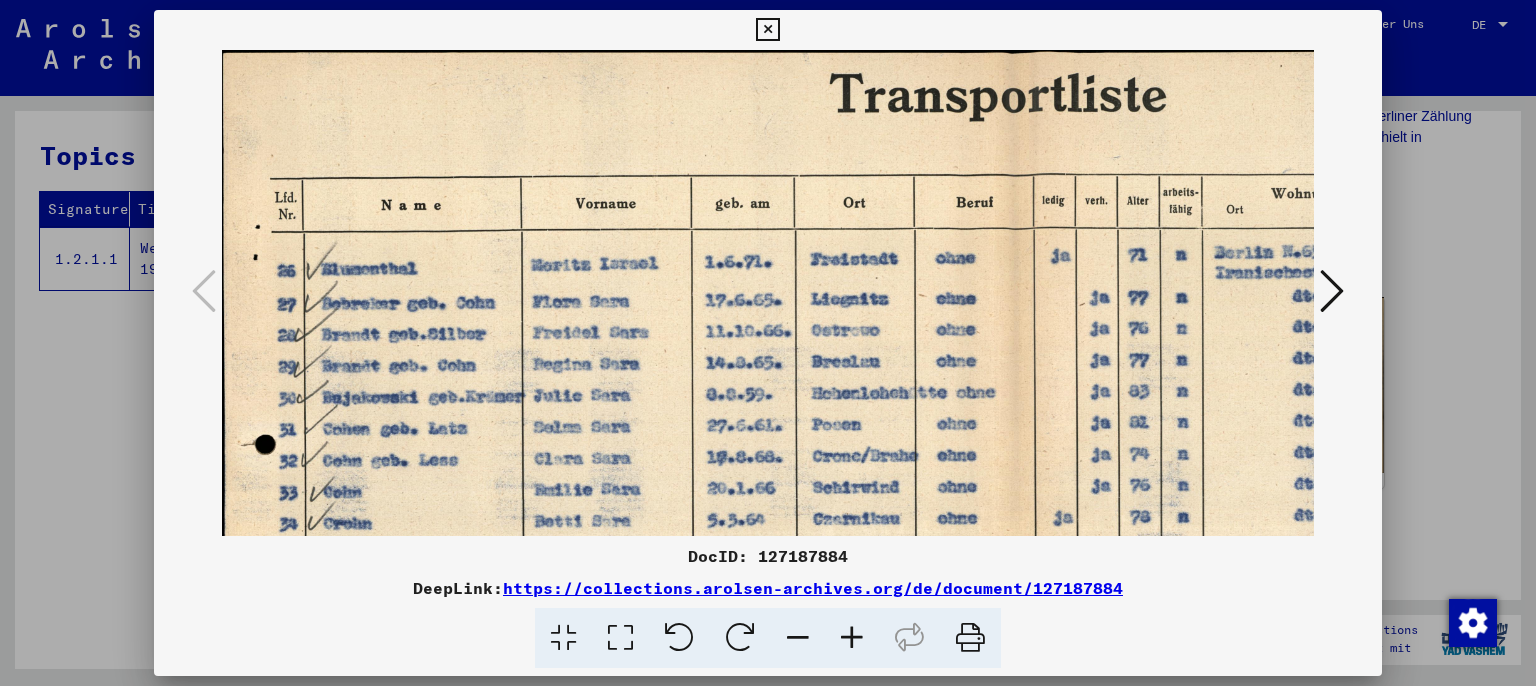 click at bounding box center (852, 638) 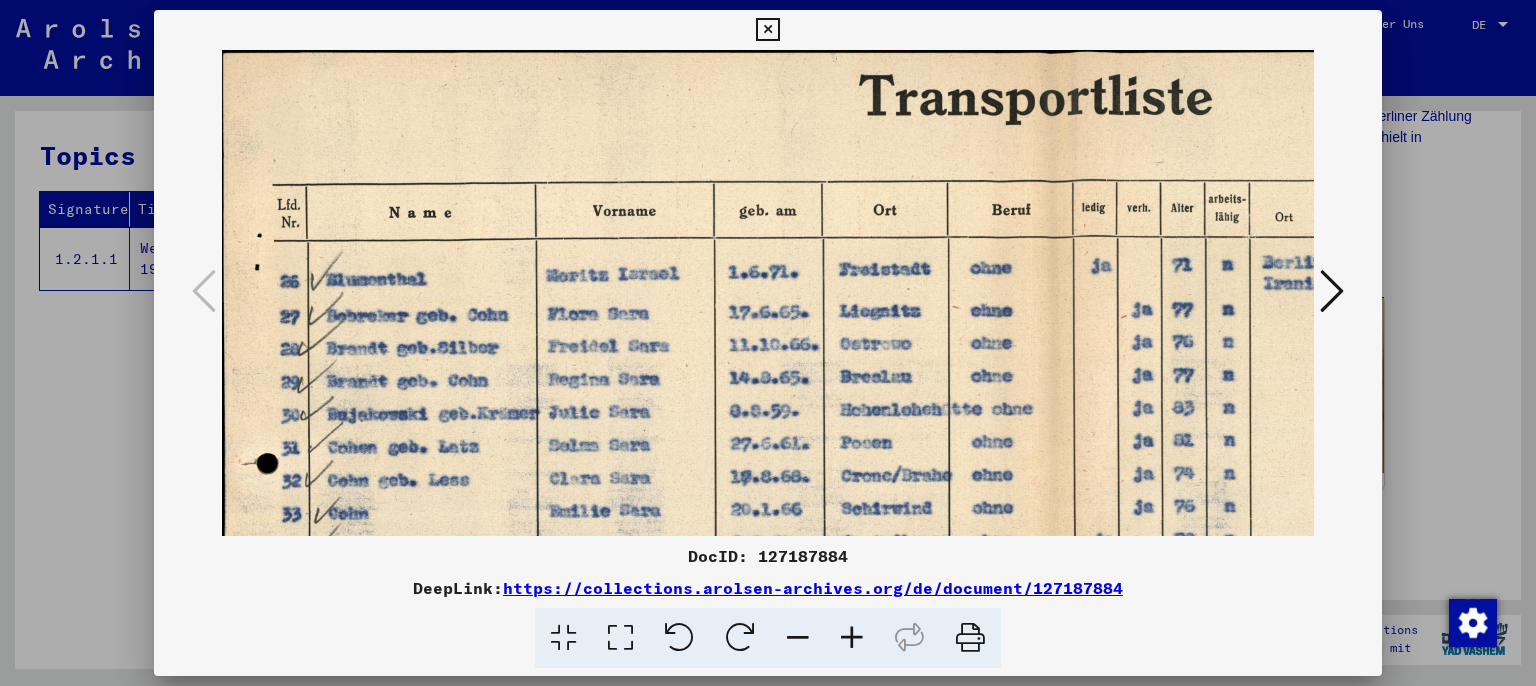 click at bounding box center [852, 638] 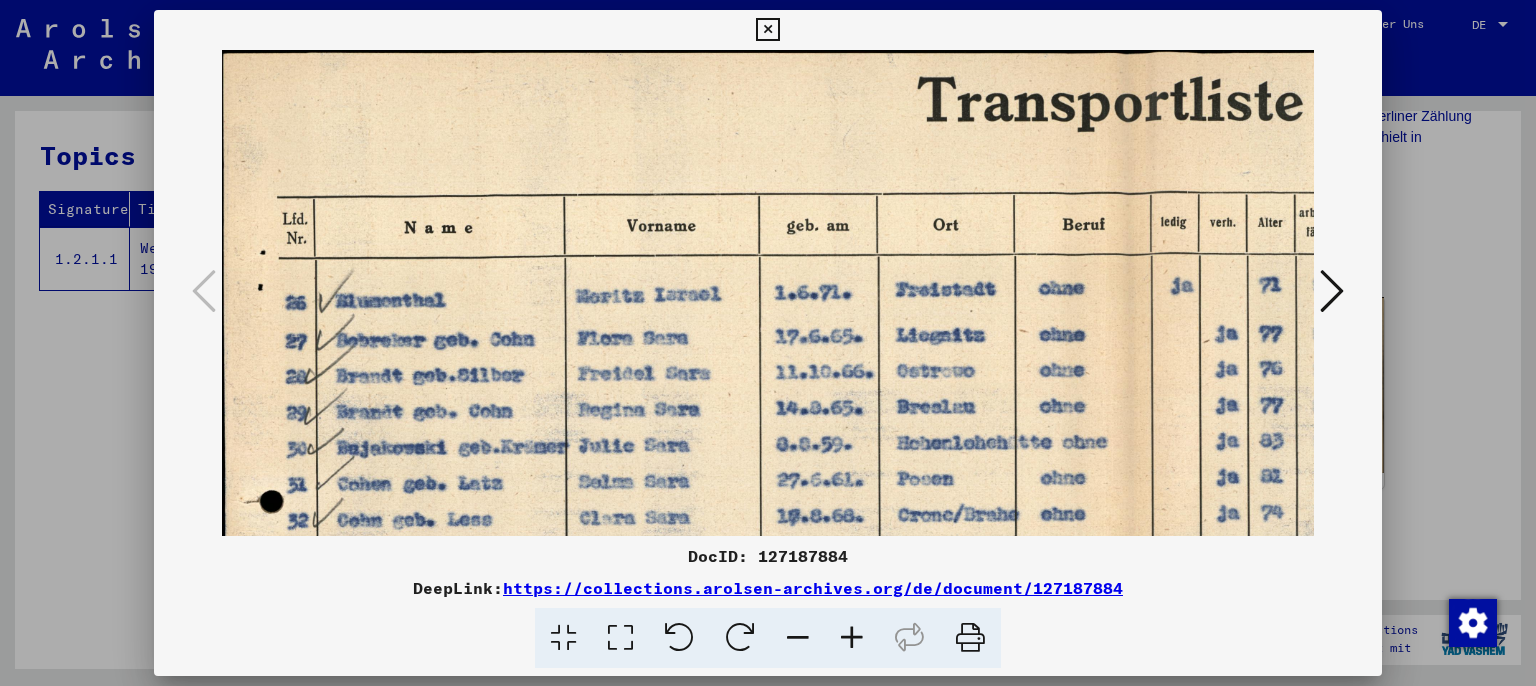 click at bounding box center (852, 638) 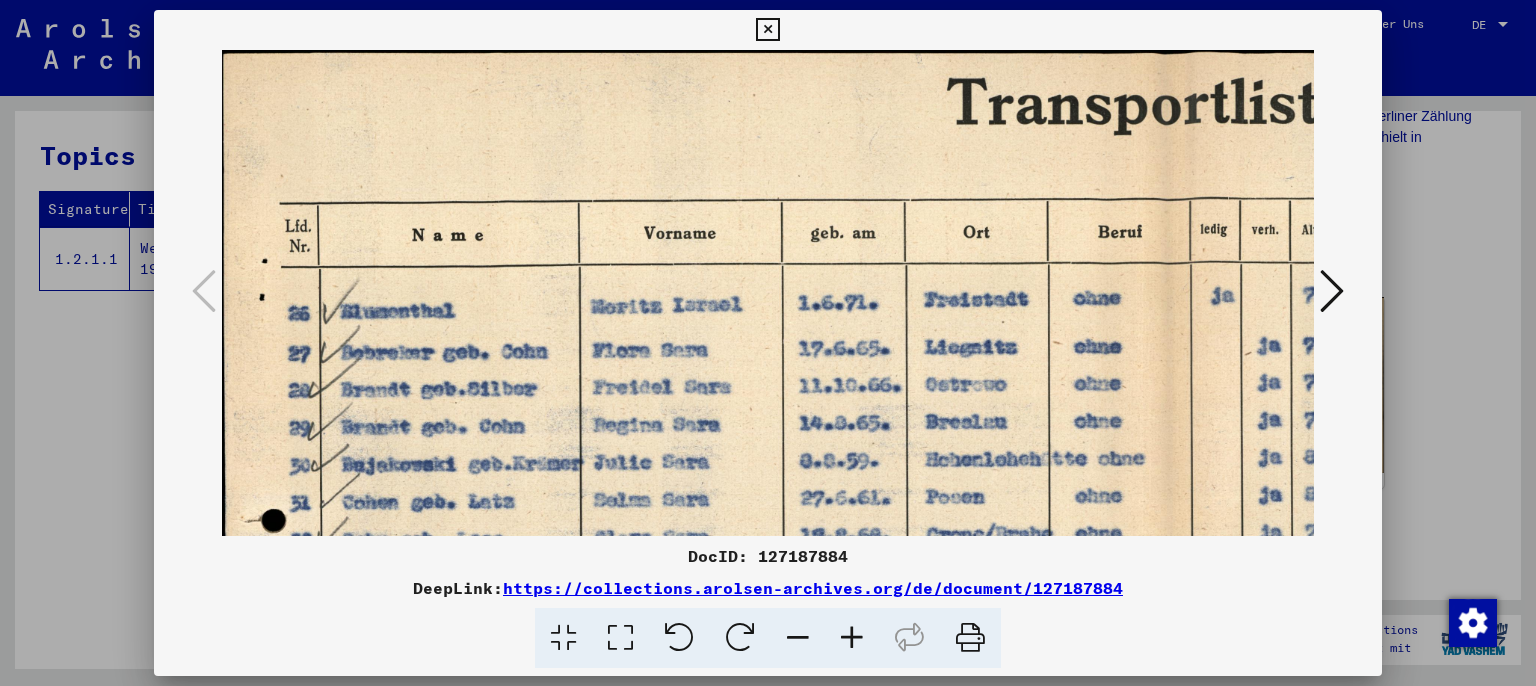 click at bounding box center (852, 638) 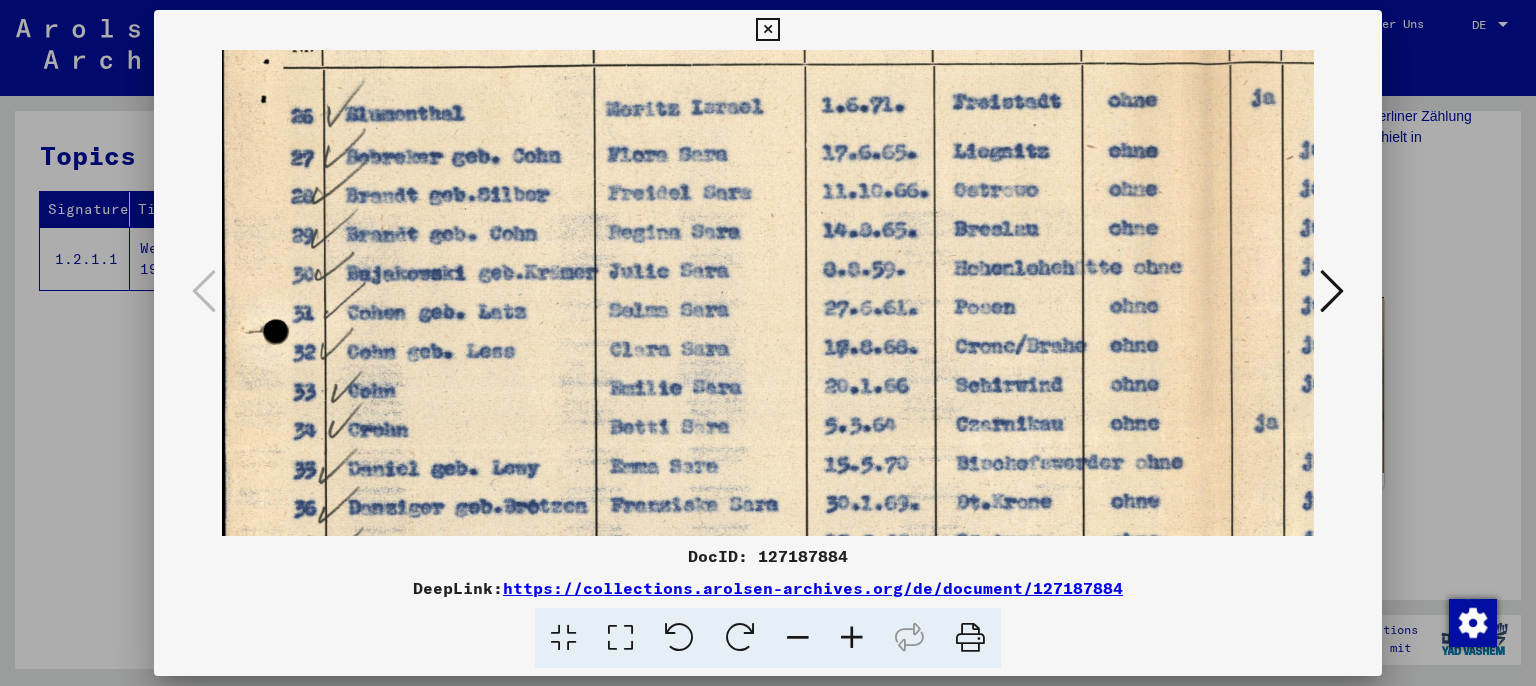 scroll, scrollTop: 232, scrollLeft: 0, axis: vertical 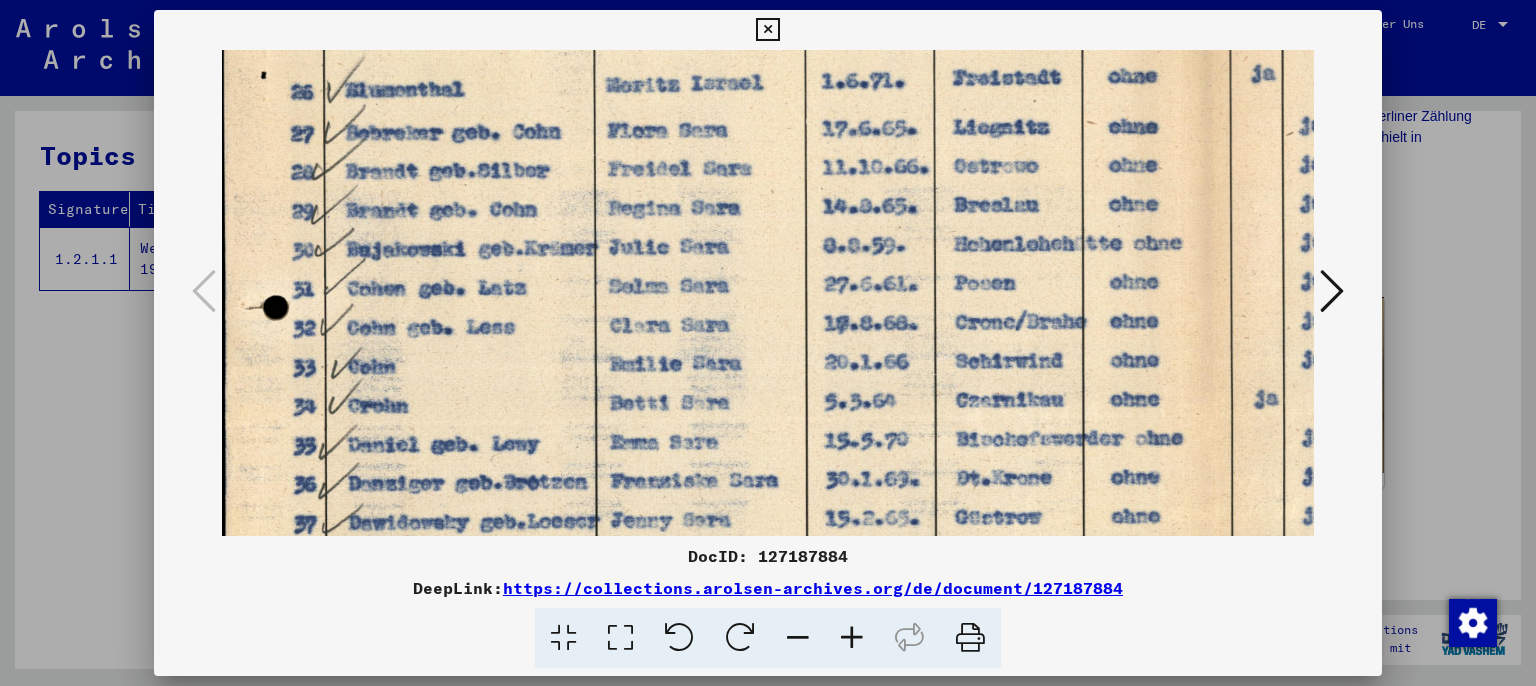 drag, startPoint x: 678, startPoint y: 451, endPoint x: 680, endPoint y: 237, distance: 214.00934 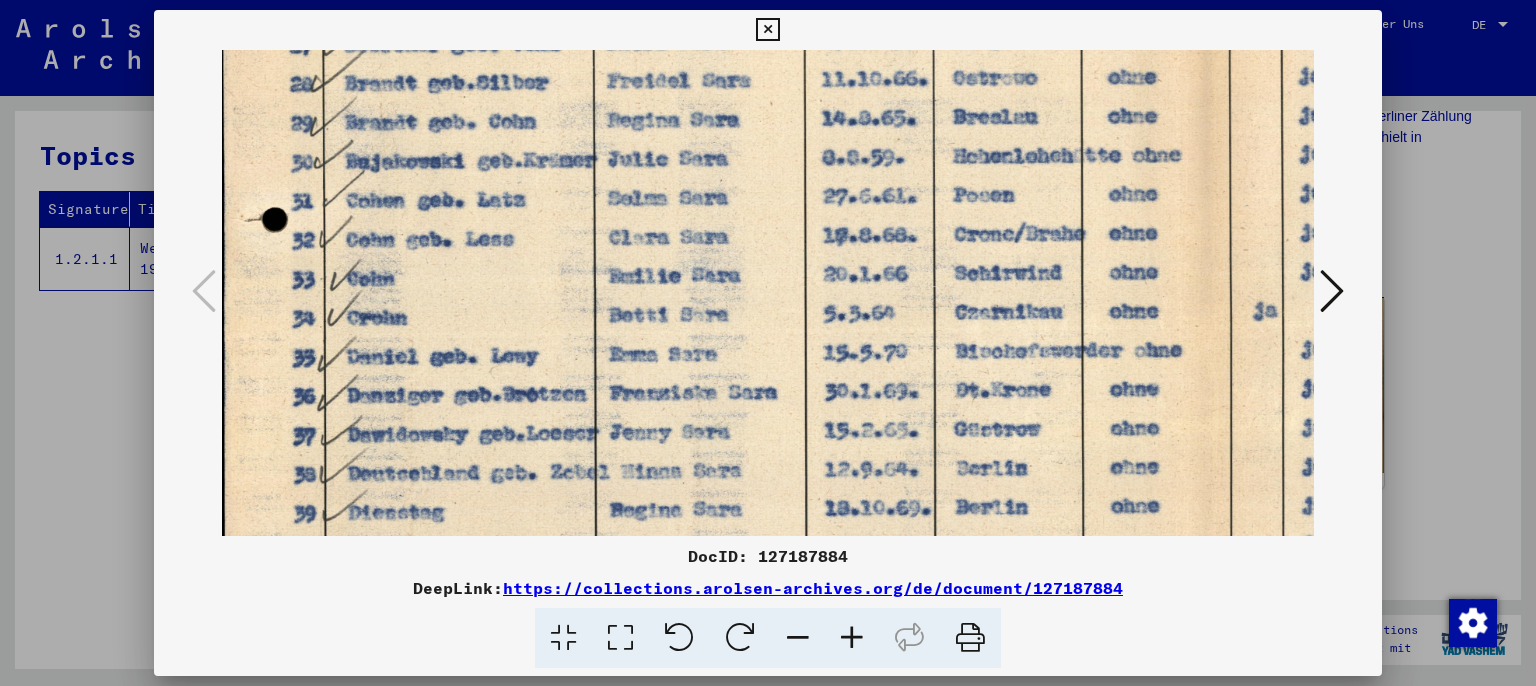 scroll, scrollTop: 342, scrollLeft: 4, axis: both 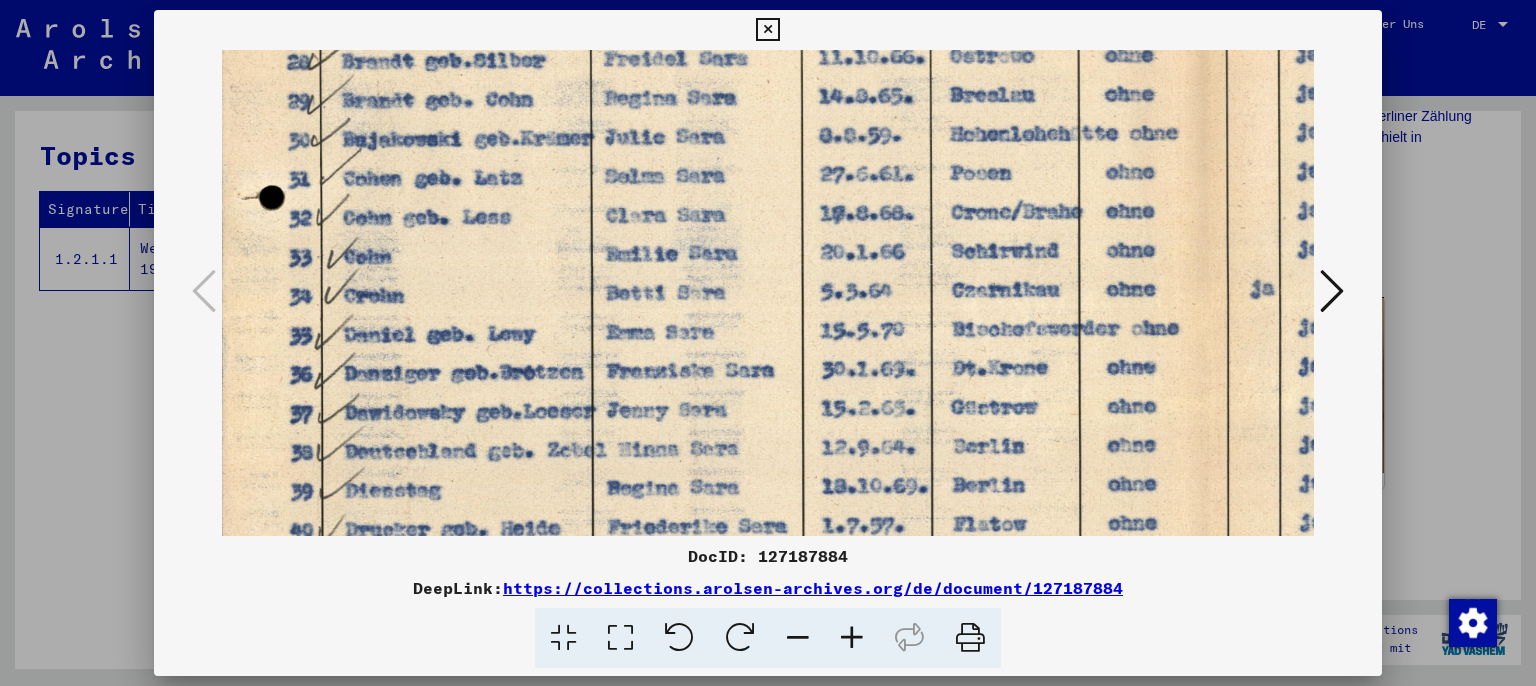 drag, startPoint x: 678, startPoint y: 417, endPoint x: 678, endPoint y: 308, distance: 109 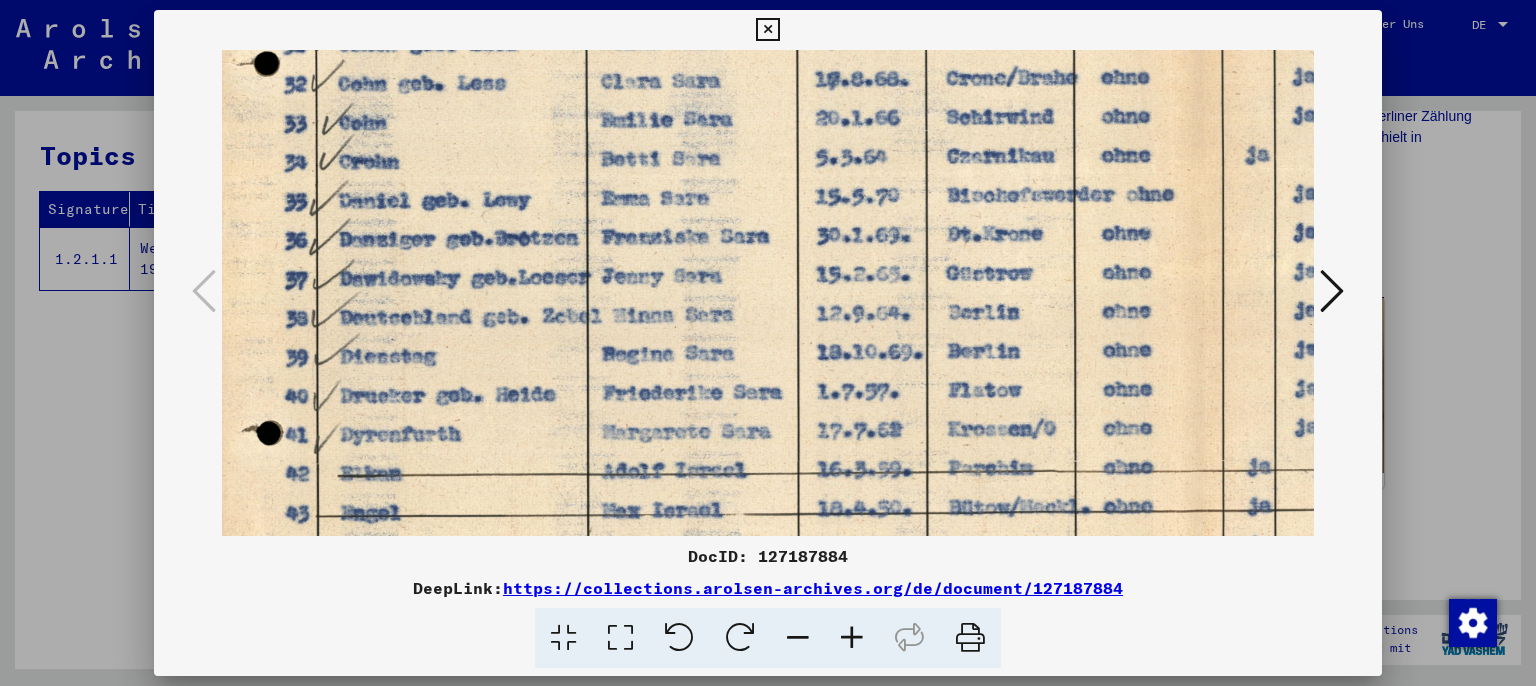 drag, startPoint x: 618, startPoint y: 447, endPoint x: 612, endPoint y: 317, distance: 130.13838 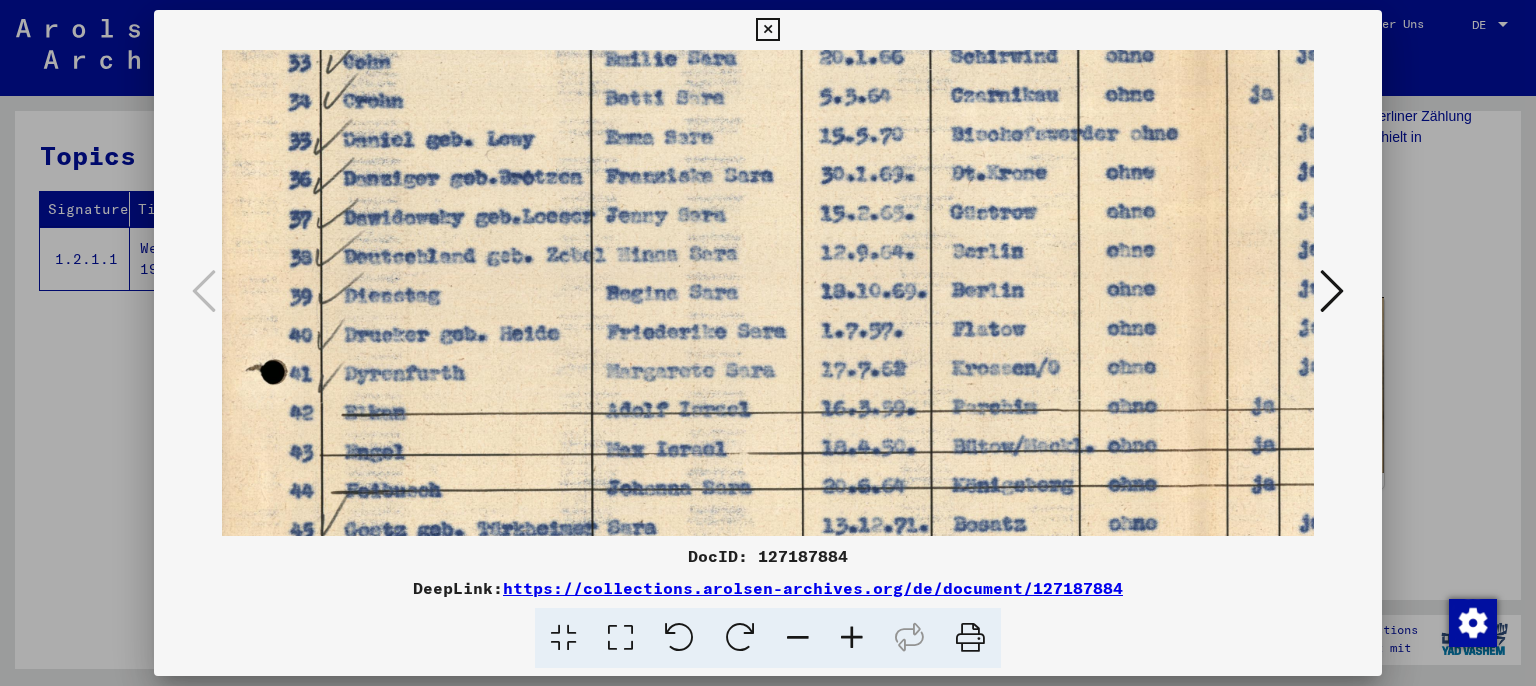scroll, scrollTop: 571, scrollLeft: 7, axis: both 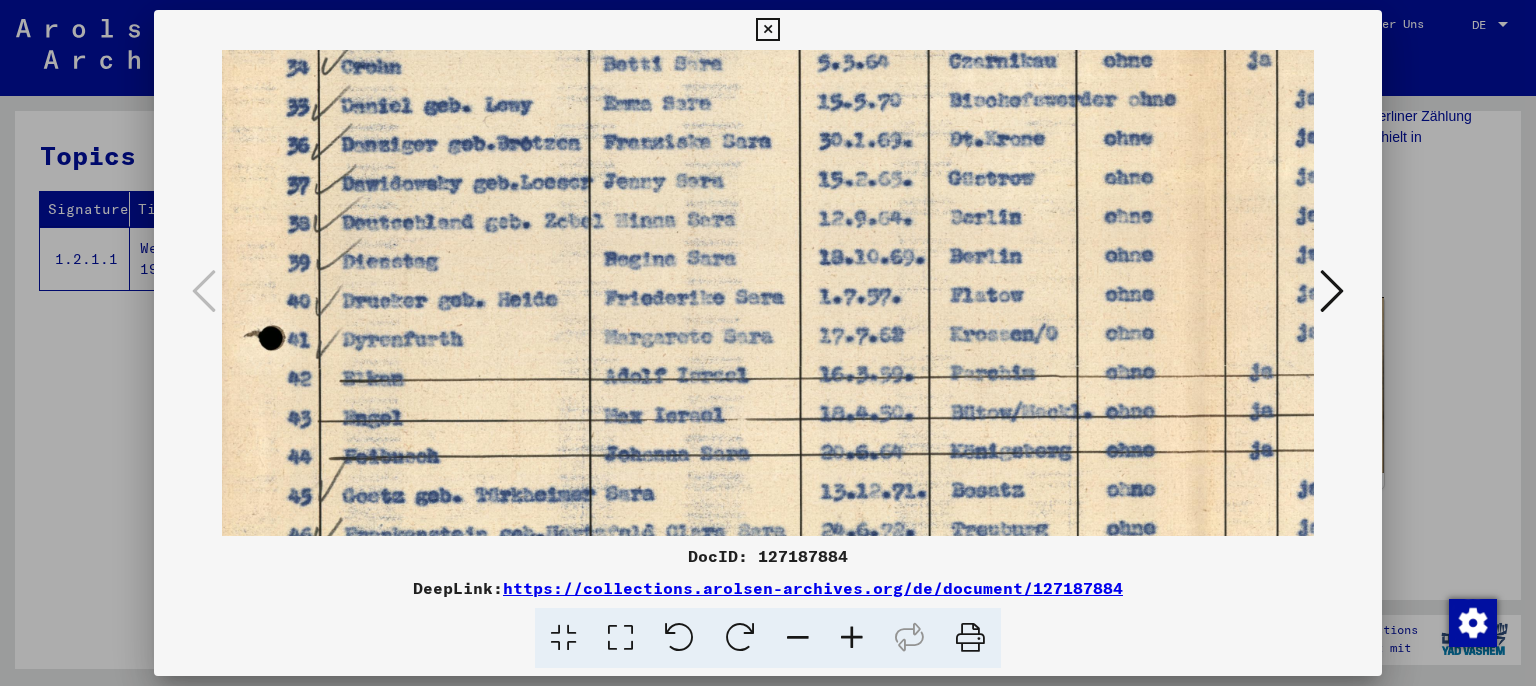 drag, startPoint x: 612, startPoint y: 415, endPoint x: 614, endPoint y: 322, distance: 93.0215 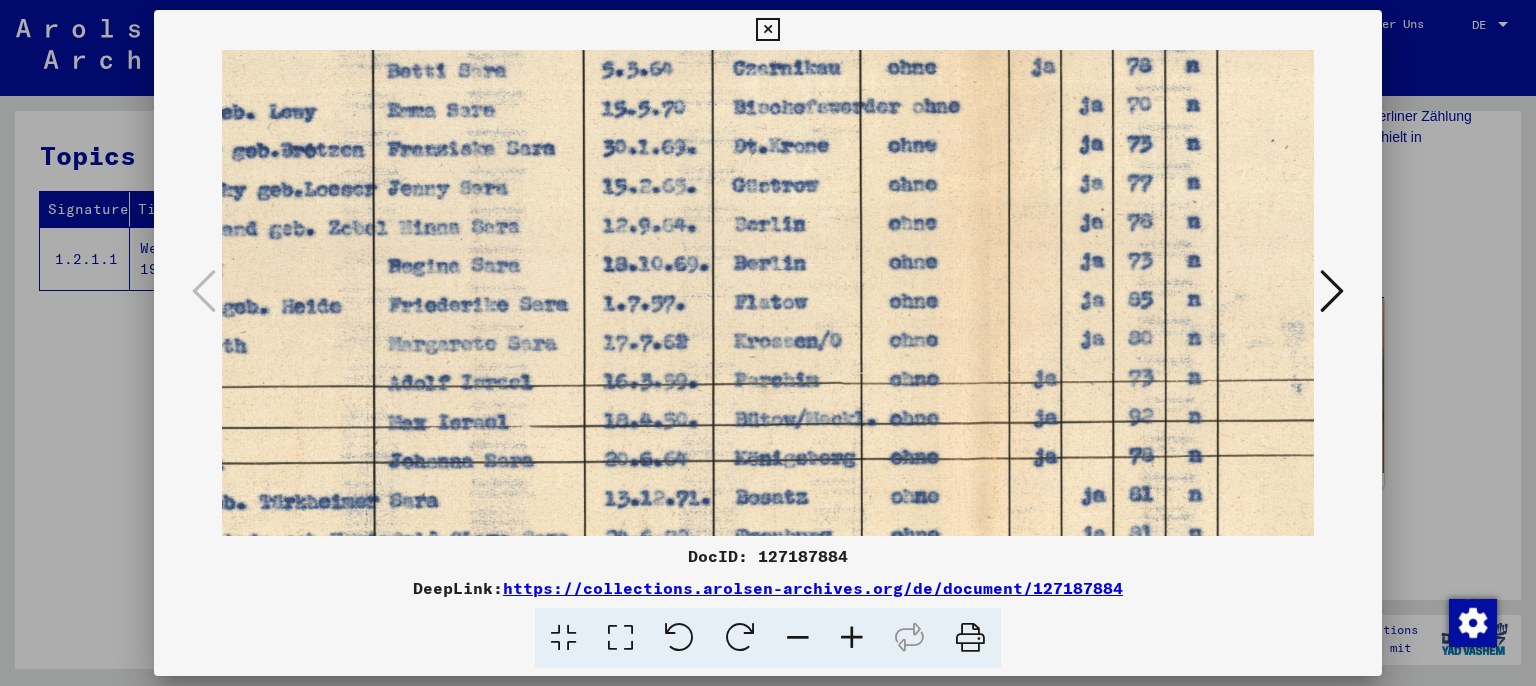 scroll, scrollTop: 564, scrollLeft: 272, axis: both 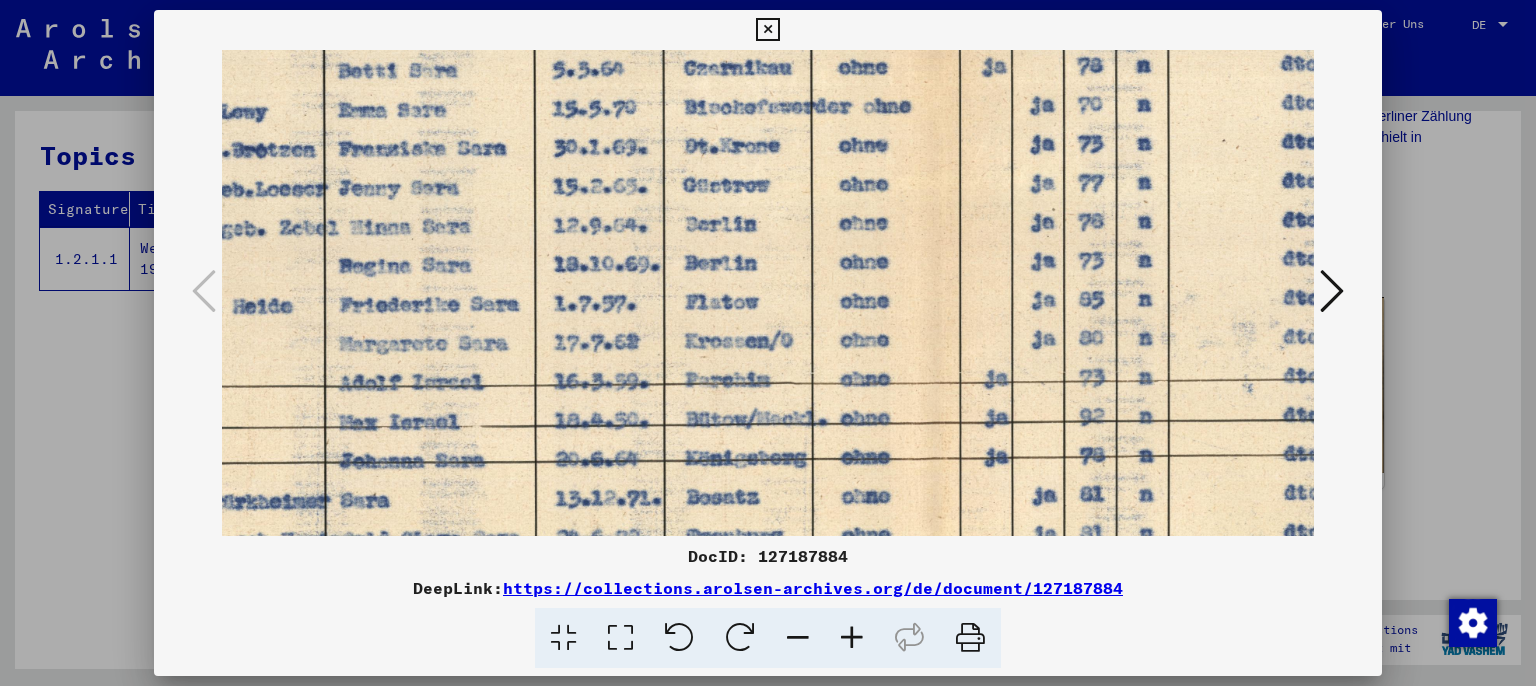 drag, startPoint x: 735, startPoint y: 346, endPoint x: 472, endPoint y: 353, distance: 263.09314 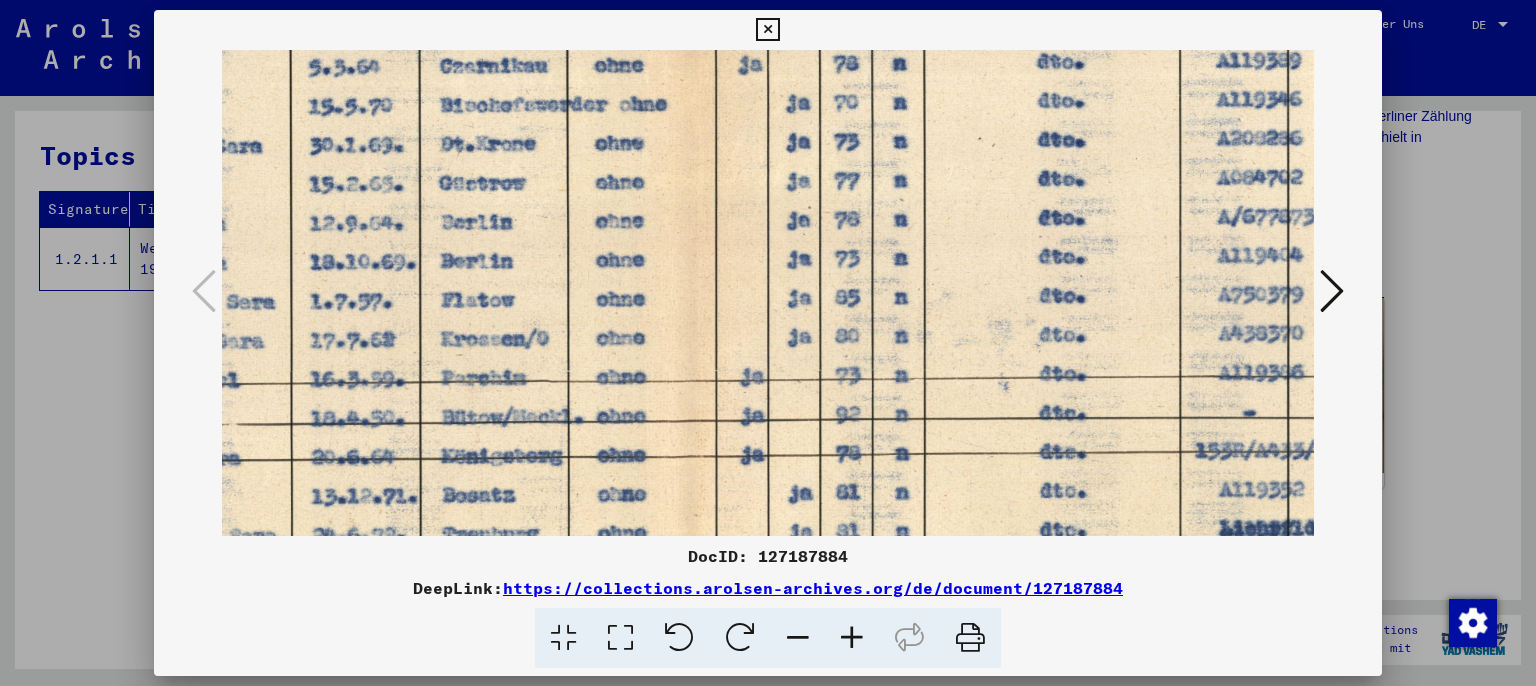 scroll, scrollTop: 566, scrollLeft: 519, axis: both 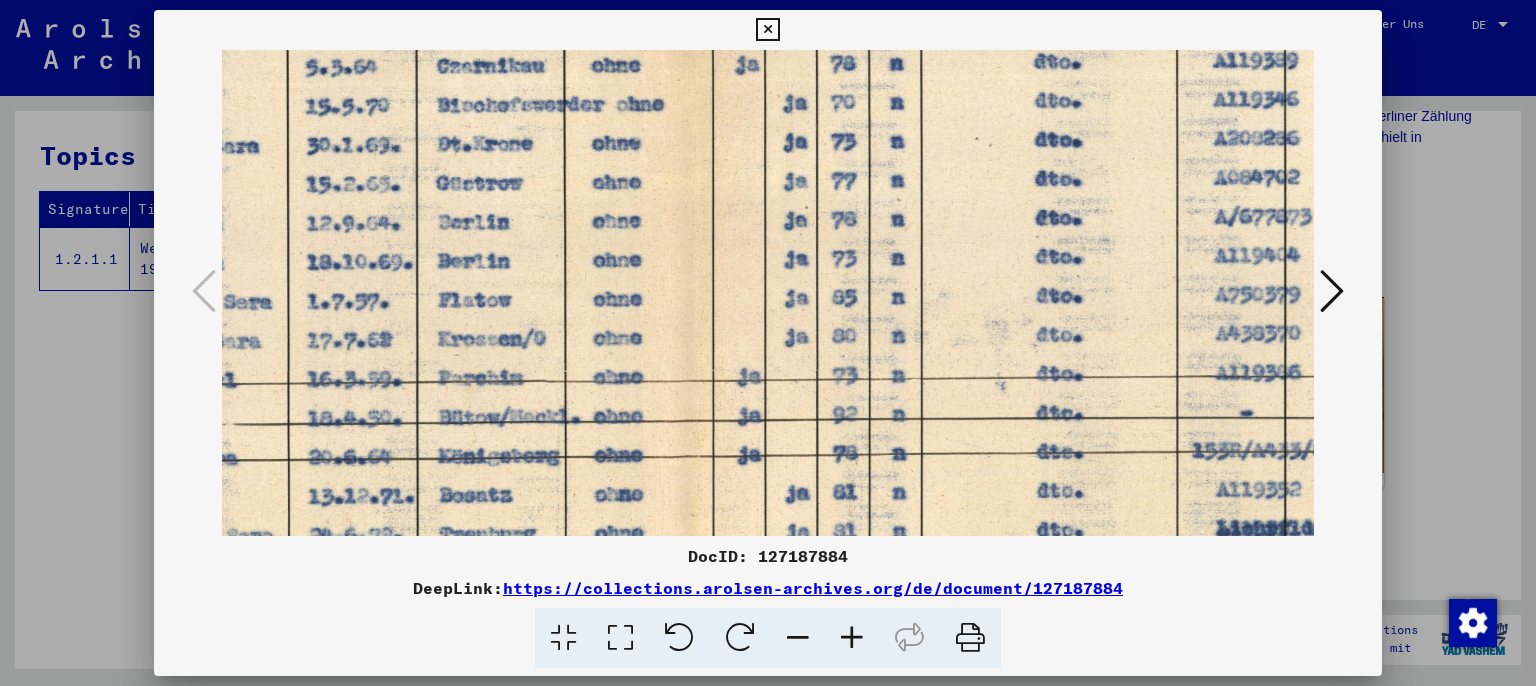 drag, startPoint x: 840, startPoint y: 388, endPoint x: 594, endPoint y: 386, distance: 246.00813 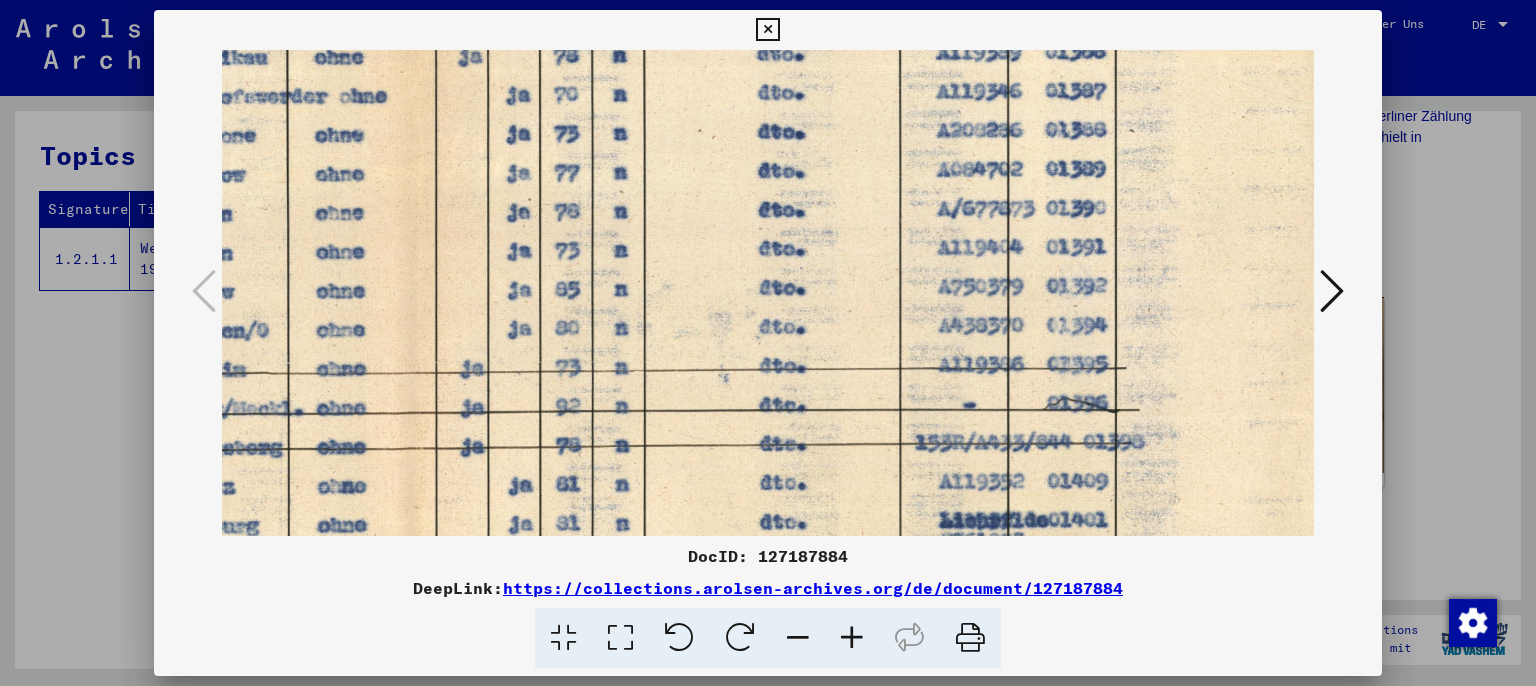 drag, startPoint x: 922, startPoint y: 394, endPoint x: 641, endPoint y: 386, distance: 281.11386 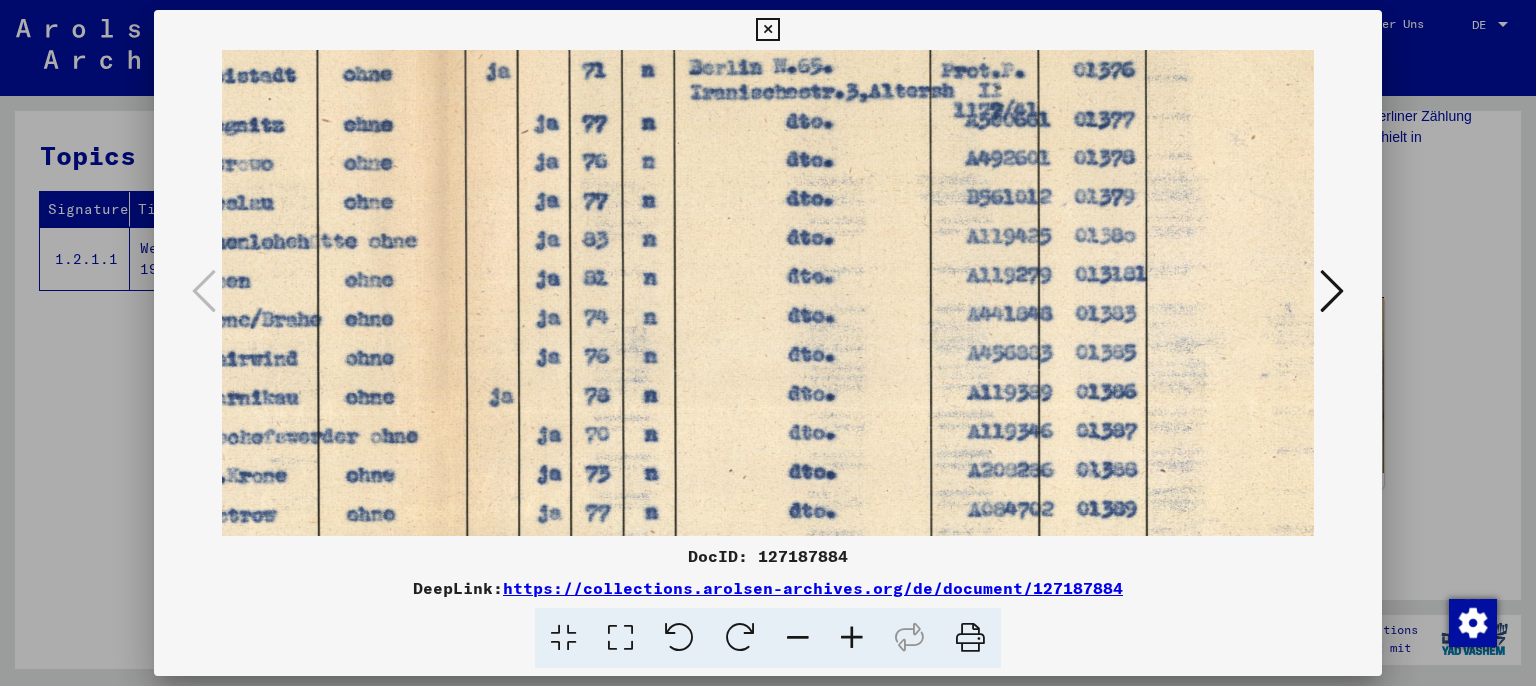 drag, startPoint x: 713, startPoint y: 258, endPoint x: 744, endPoint y: 598, distance: 341.4103 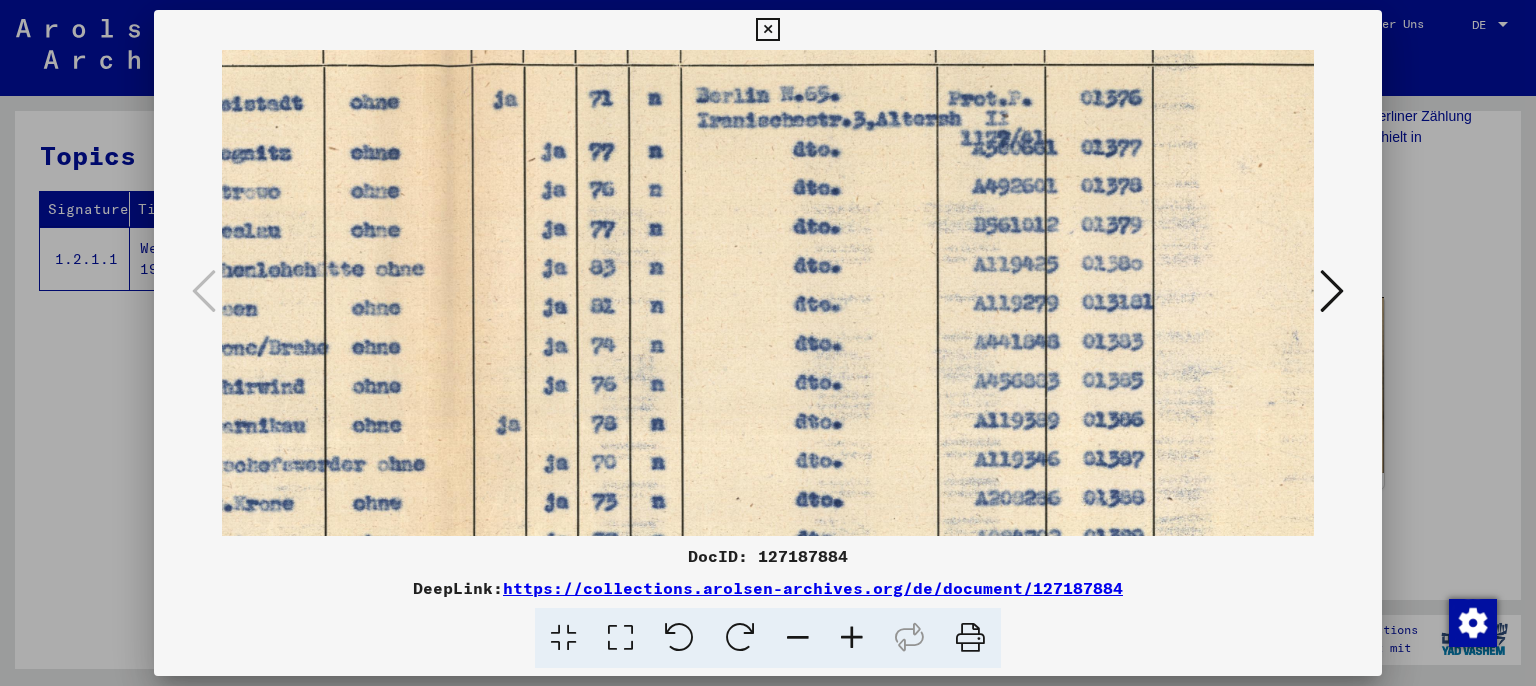 scroll, scrollTop: 167, scrollLeft: 744, axis: both 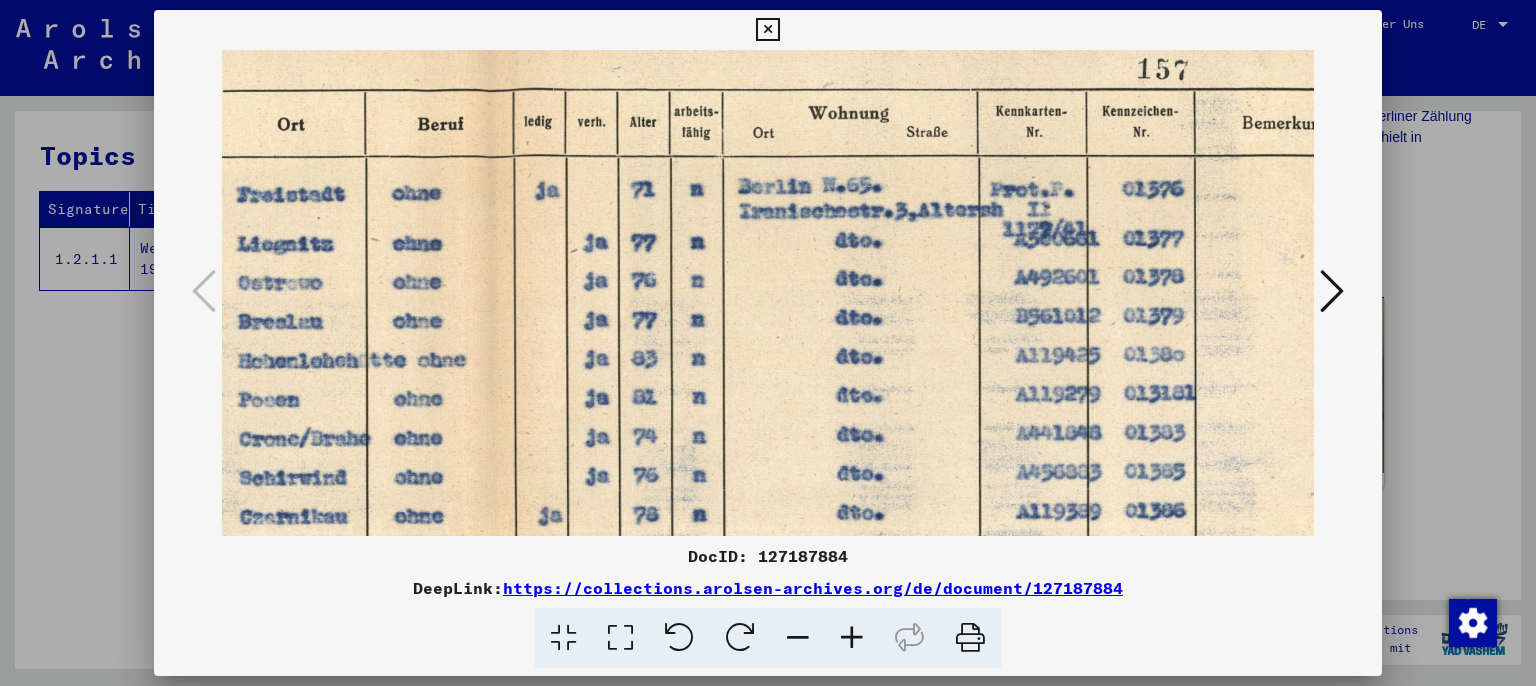 drag, startPoint x: 722, startPoint y: 260, endPoint x: 770, endPoint y: 377, distance: 126.46343 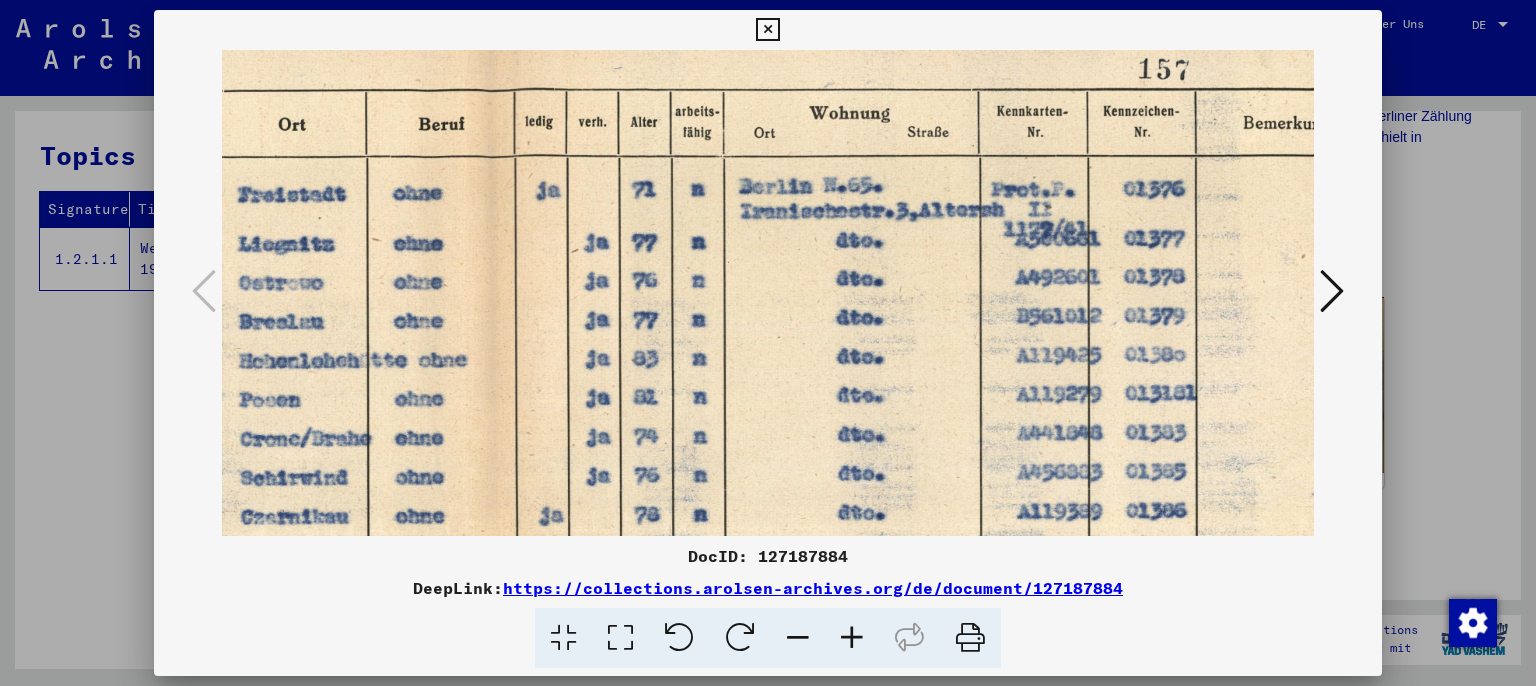 click at bounding box center (767, 30) 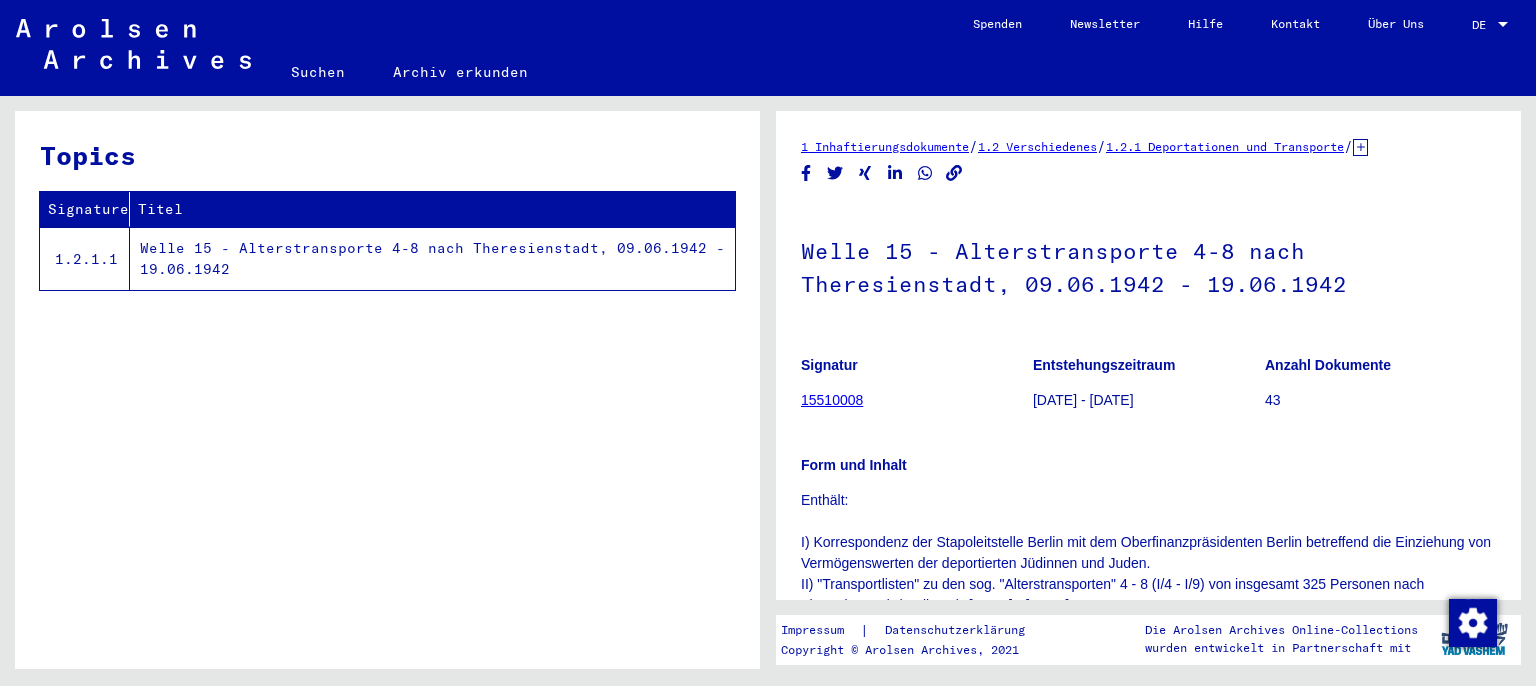 scroll, scrollTop: 0, scrollLeft: 0, axis: both 